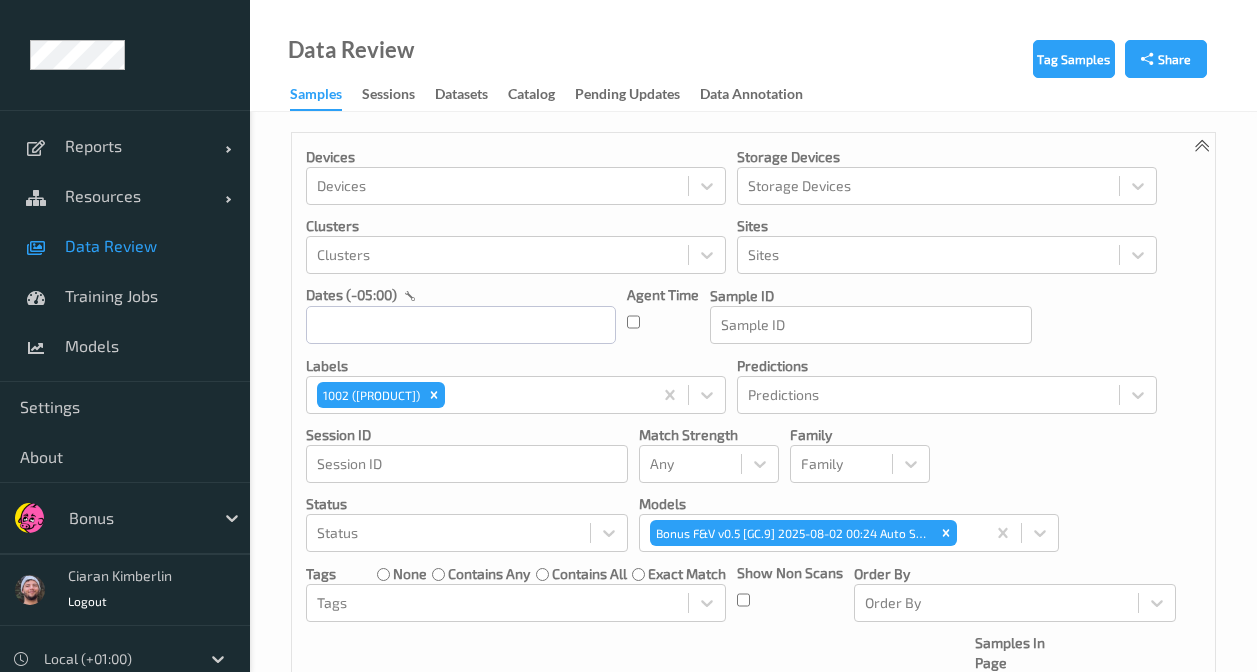 scroll, scrollTop: 60, scrollLeft: 0, axis: vertical 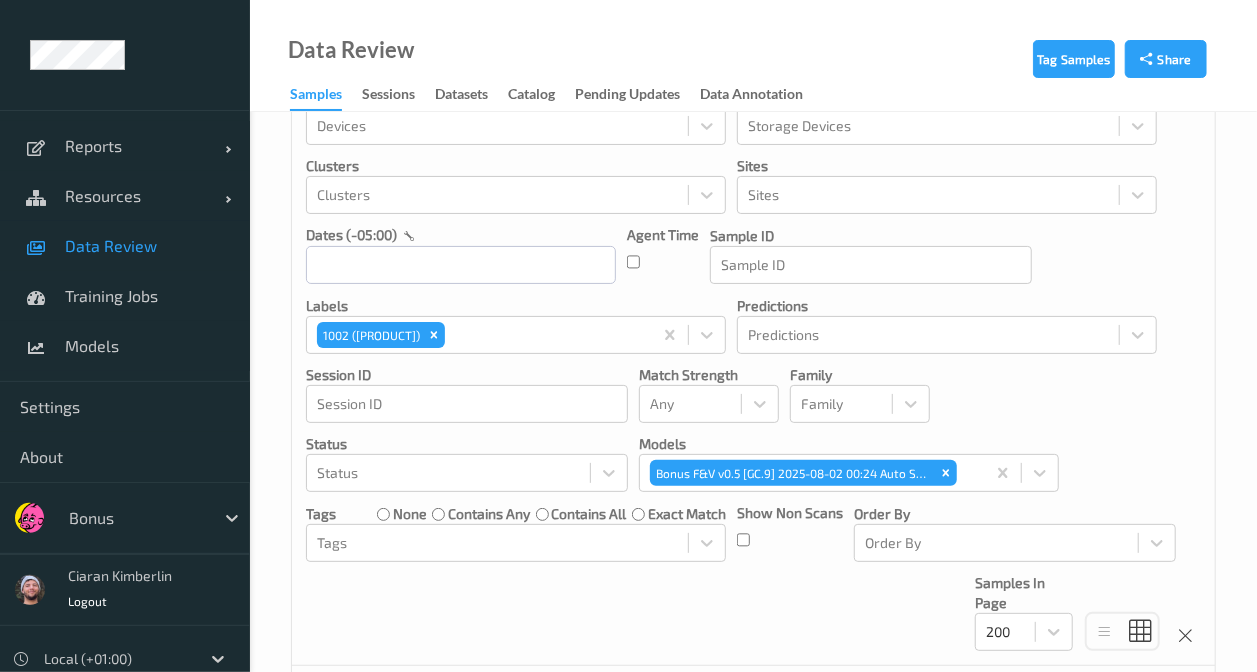 click on "Devices Devices Storage Devices Storage Devices Clusters Clusters Sites Sites dates (-05:00) Agent Time Sample ID Sample ID labels 1002 ([PRODUCT]) Predictions Predictions Session ID Session ID Match Strength Any Family Family Status Status Models Bonus F&V v0.5 [GC.9] [DATE] [TIME] Auto Save Tags none contains any contains all exact match Tags Show Non Scans Order By Order By Samples In Page 200" at bounding box center [753, 369] 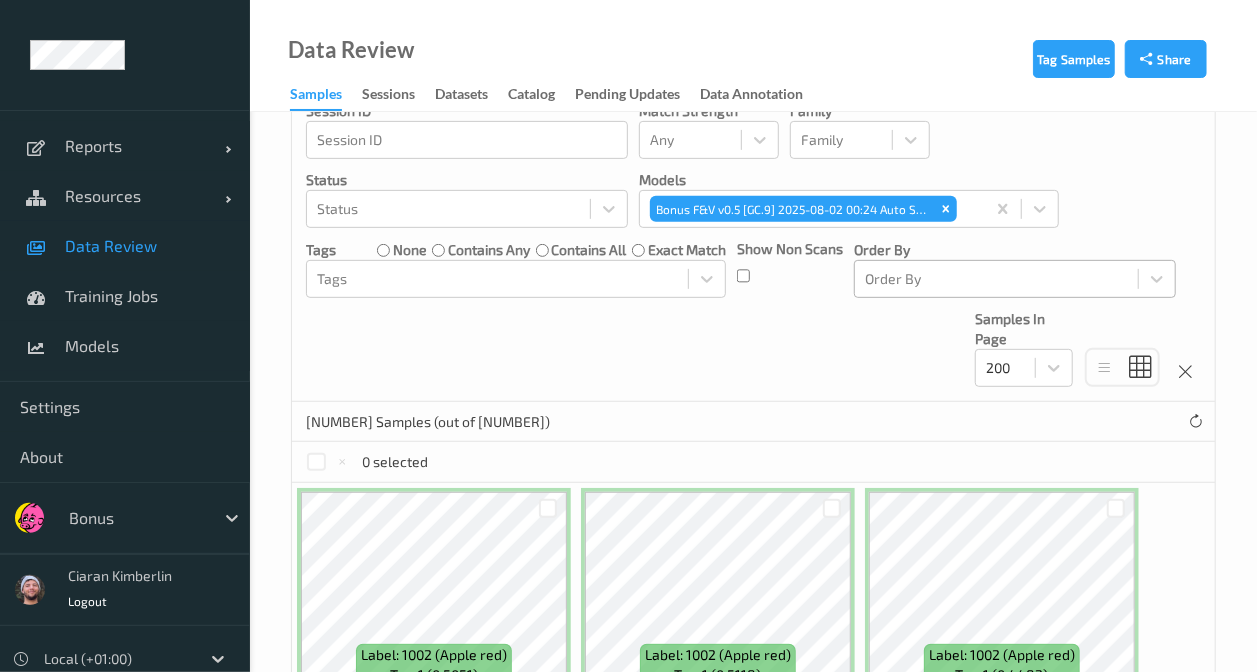 scroll, scrollTop: 326, scrollLeft: 0, axis: vertical 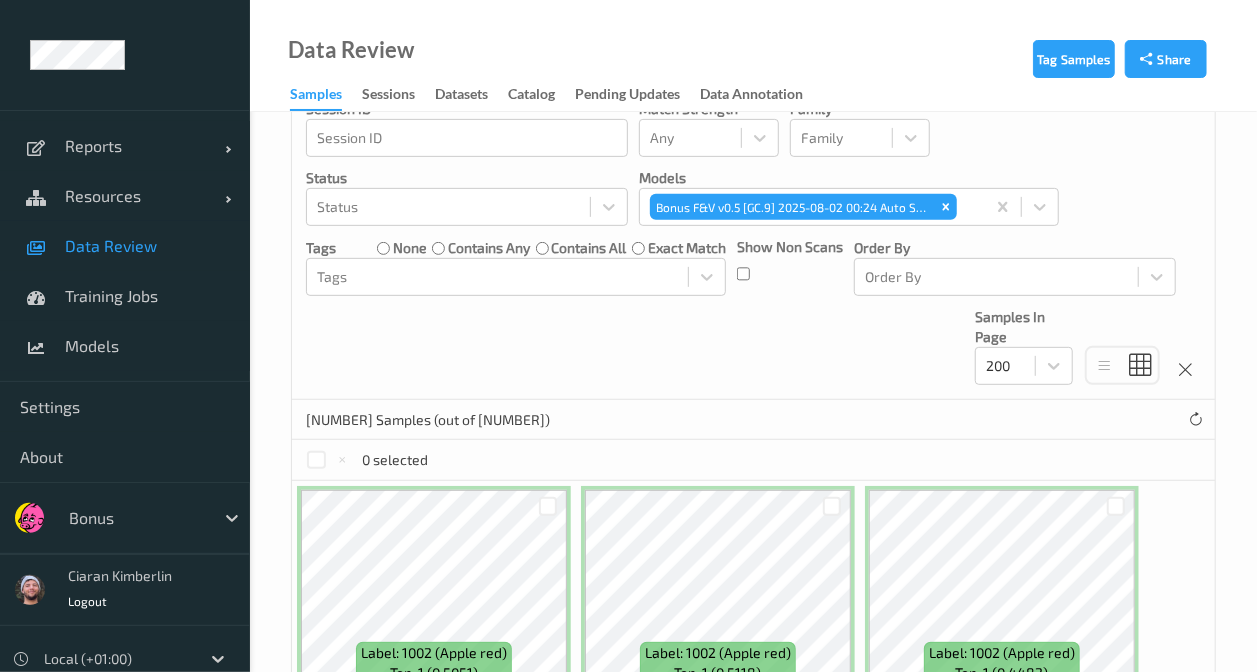 drag, startPoint x: 854, startPoint y: 550, endPoint x: 790, endPoint y: 365, distance: 195.7575 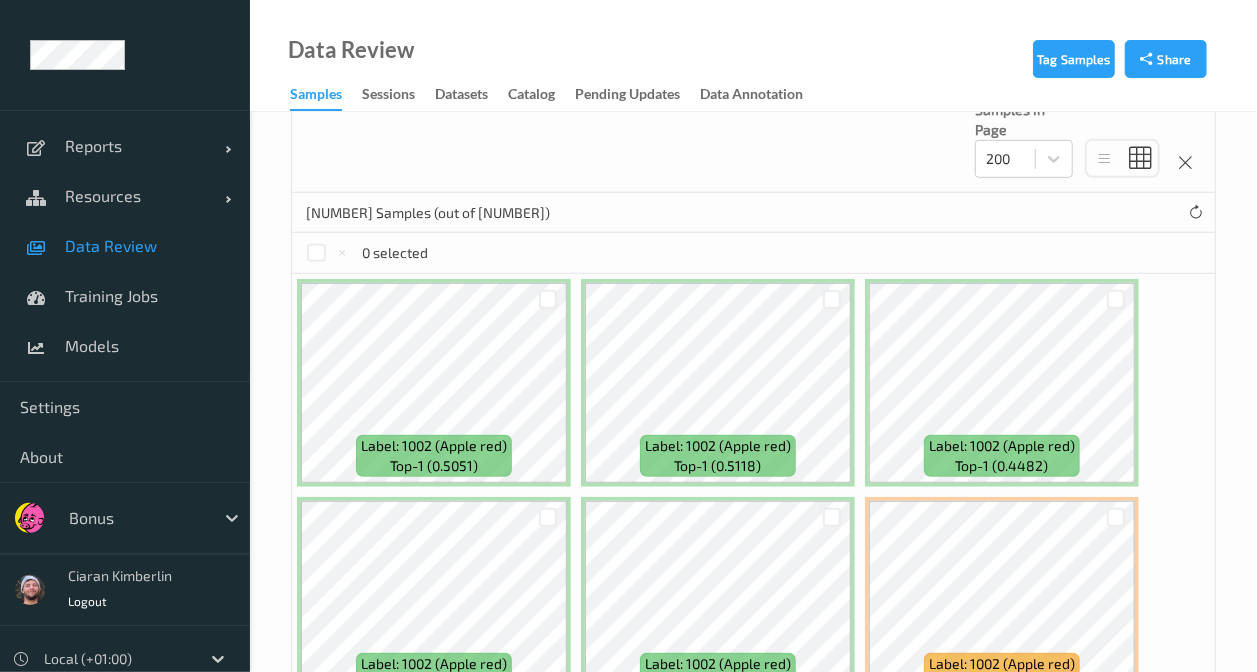 scroll, scrollTop: 0, scrollLeft: 0, axis: both 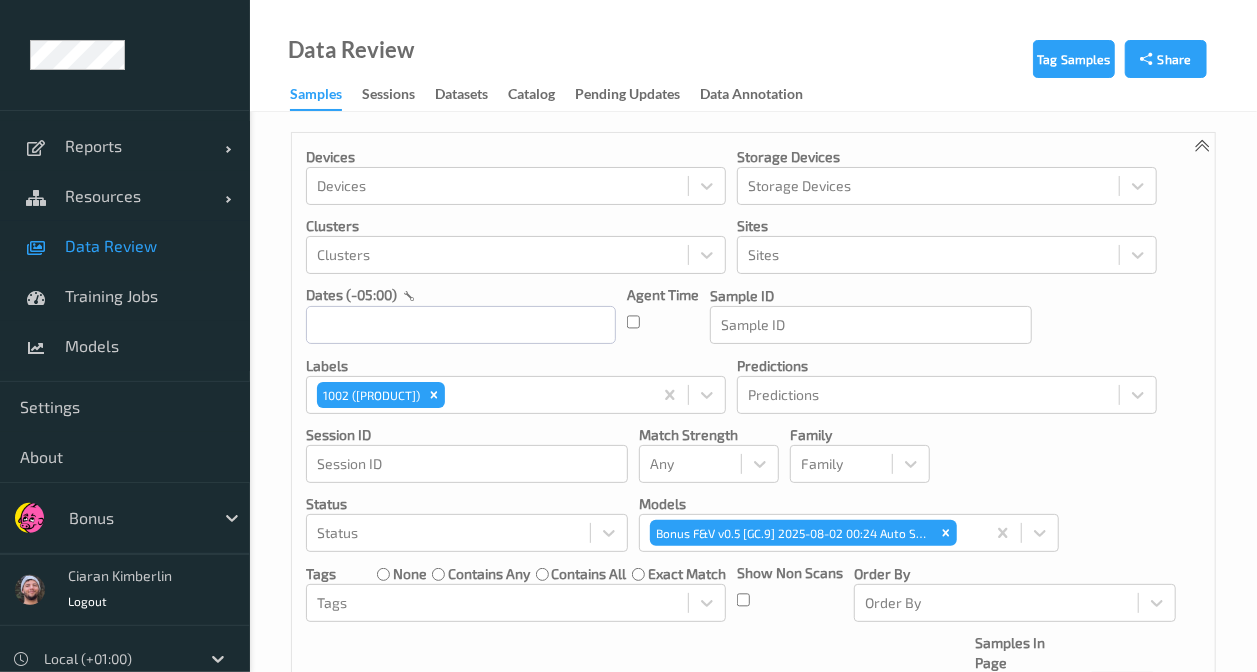 click on "Devices Devices Storage Devices Storage Devices Clusters Clusters Sites Sites dates (-05:00) Agent Time Sample ID Sample ID labels 1002 ([PRODUCT]) Predictions Predictions Session ID Session ID Match Strength Any Family Family Status Status Models Bonus F&V v0.5 [GC.9] [DATE] [TIME] Auto Save Tags none contains any contains all exact match Tags Show Non Scans Order By Order By Samples In Page 200" at bounding box center [753, 429] 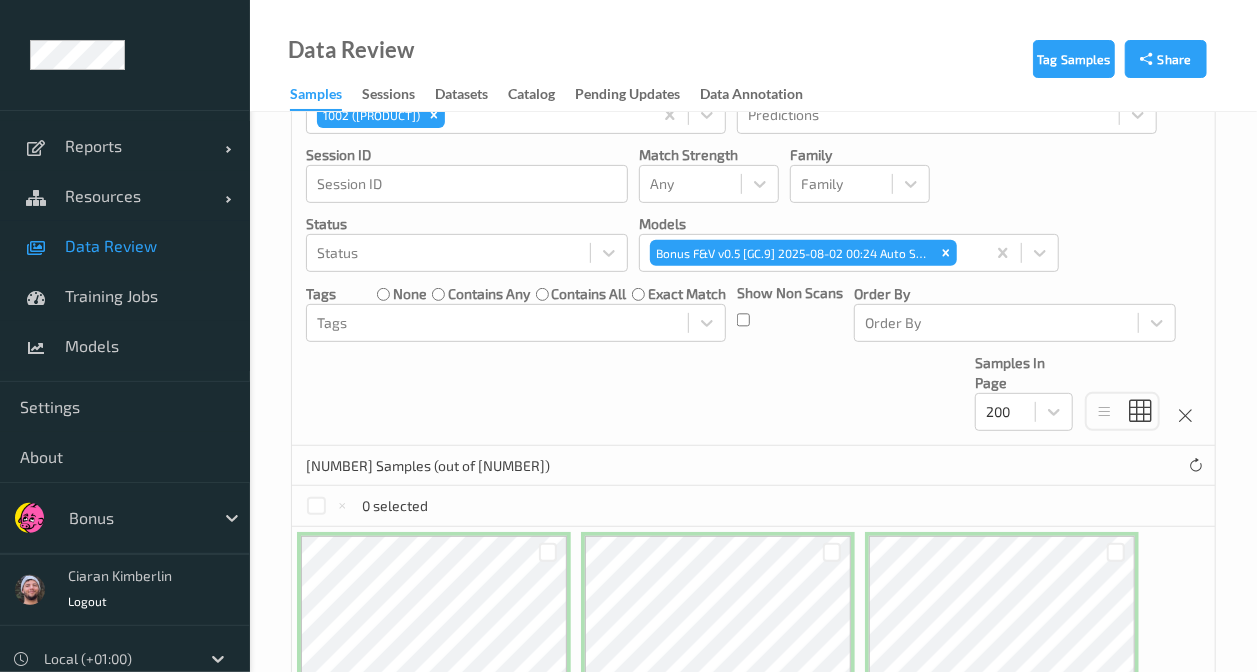 scroll, scrollTop: 133, scrollLeft: 0, axis: vertical 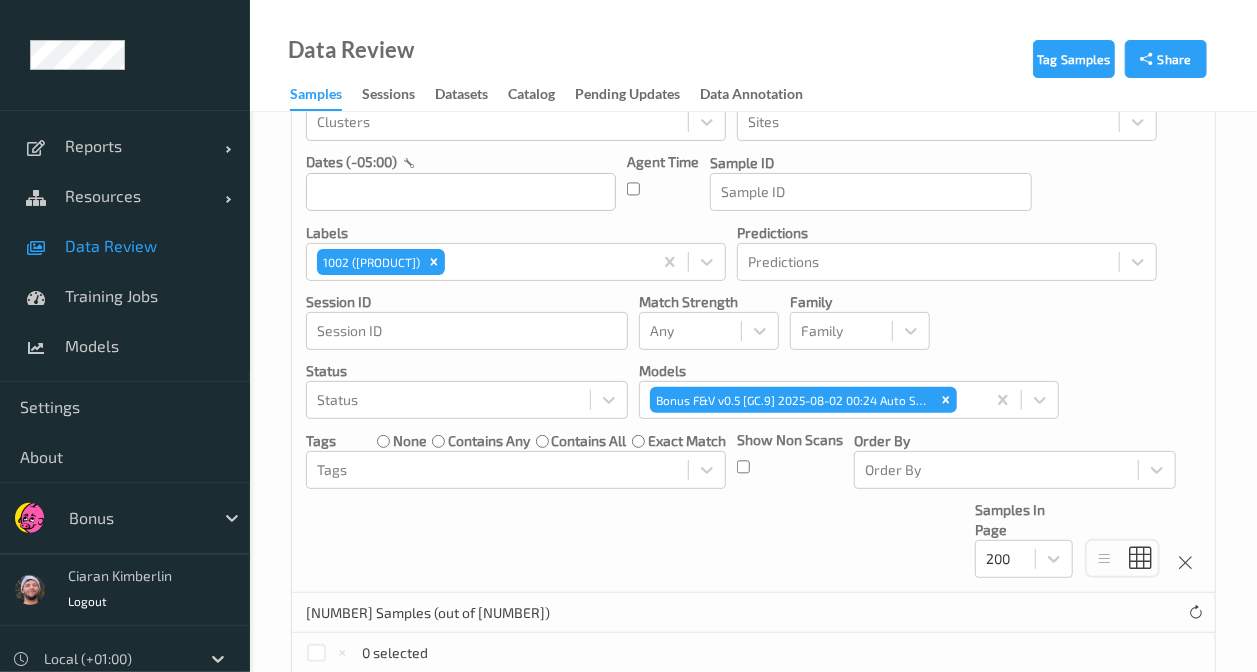 click on "Data Review" at bounding box center (147, 246) 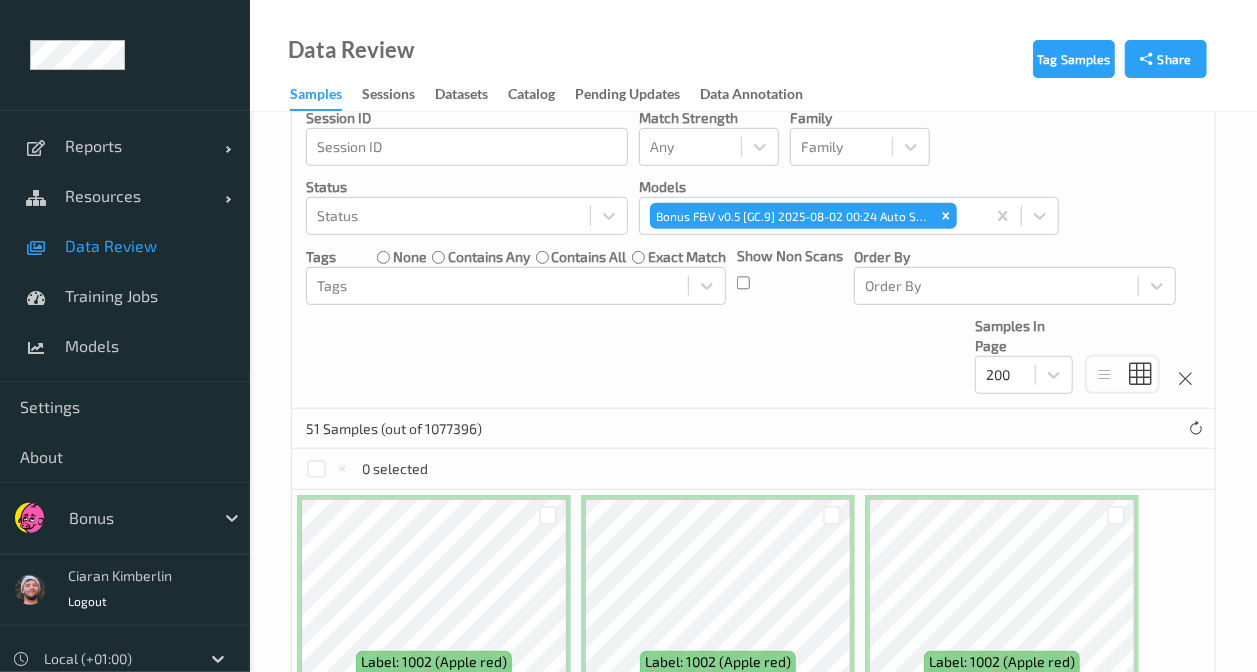 scroll, scrollTop: 0, scrollLeft: 0, axis: both 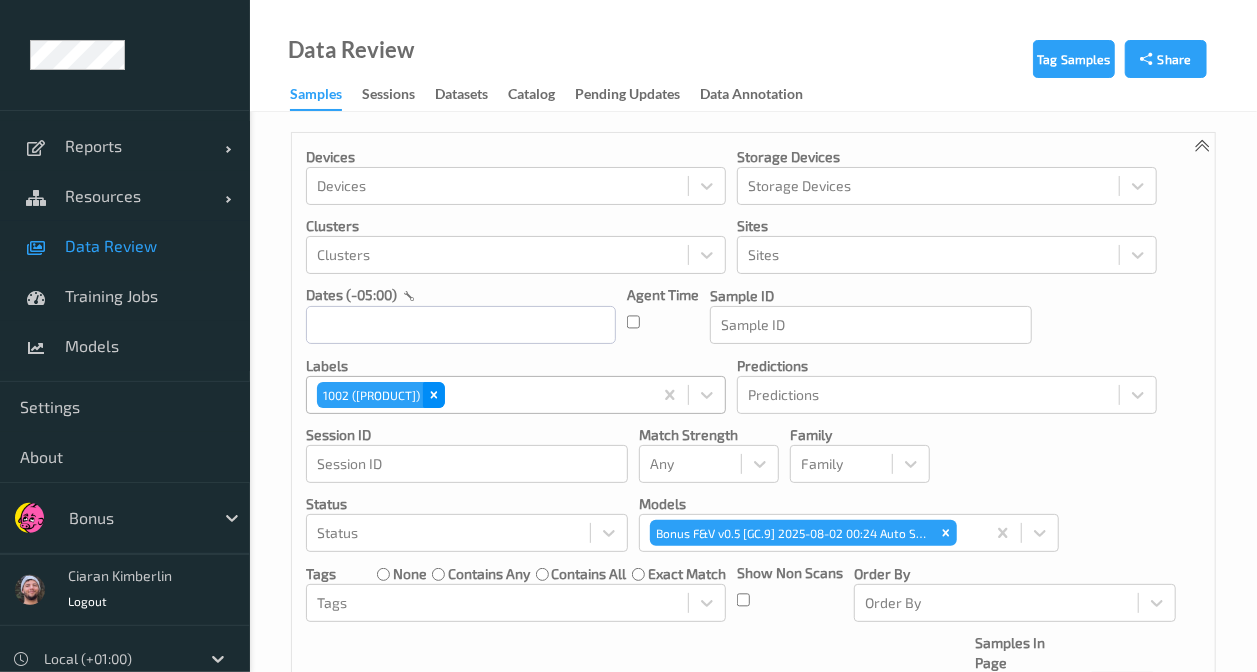 click 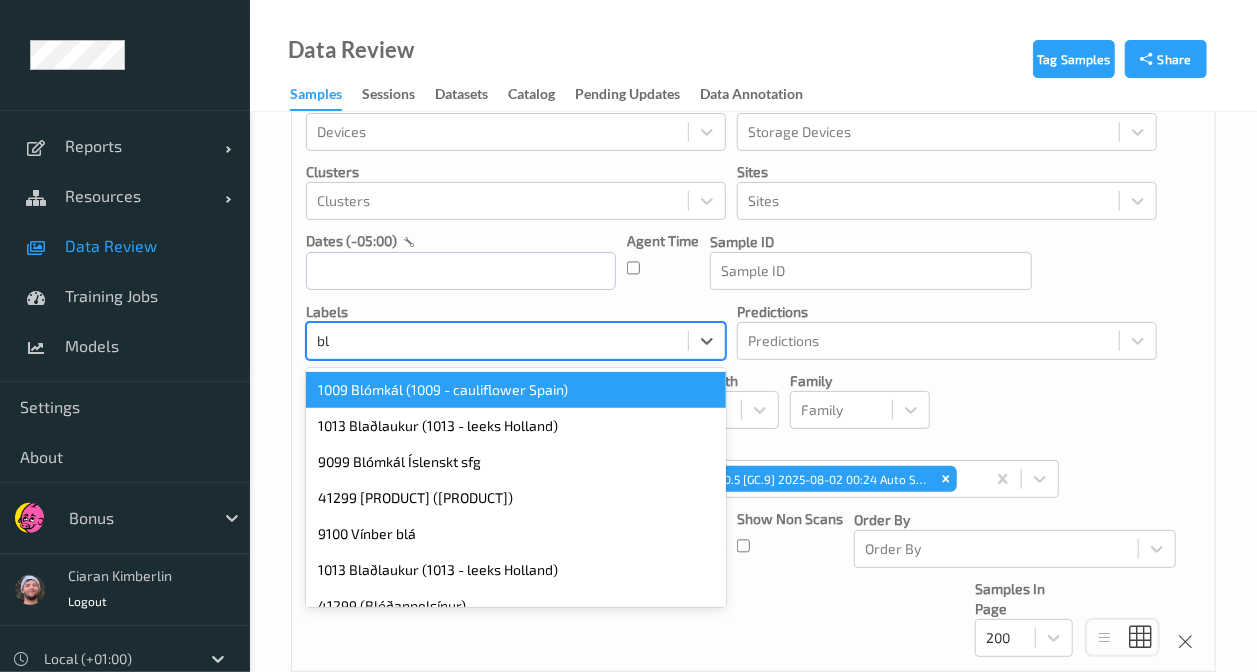 scroll, scrollTop: 60, scrollLeft: 0, axis: vertical 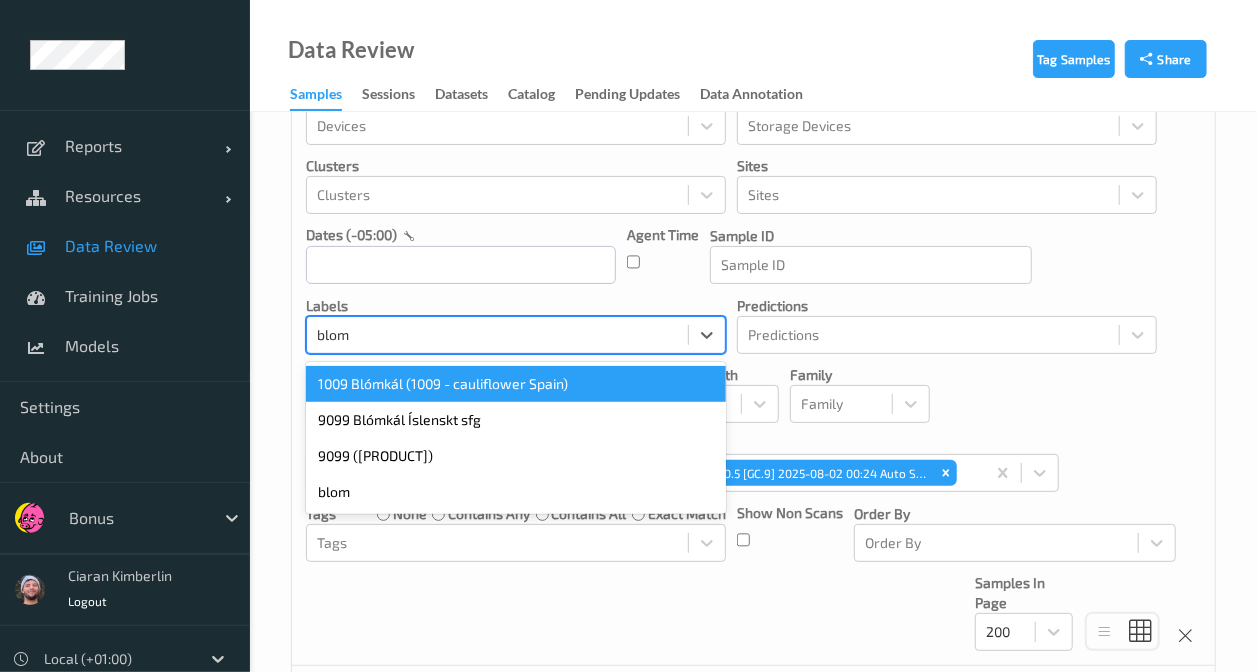 type on "blomk" 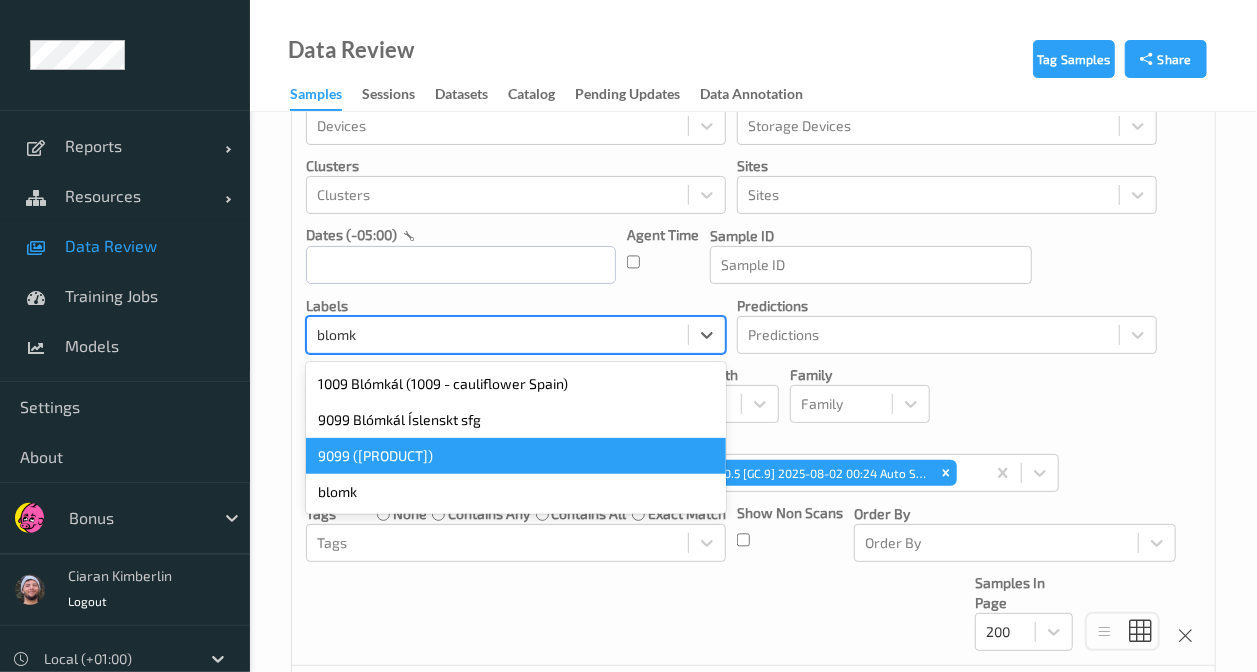 click on "9099 ([PRODUCT])" at bounding box center [516, 456] 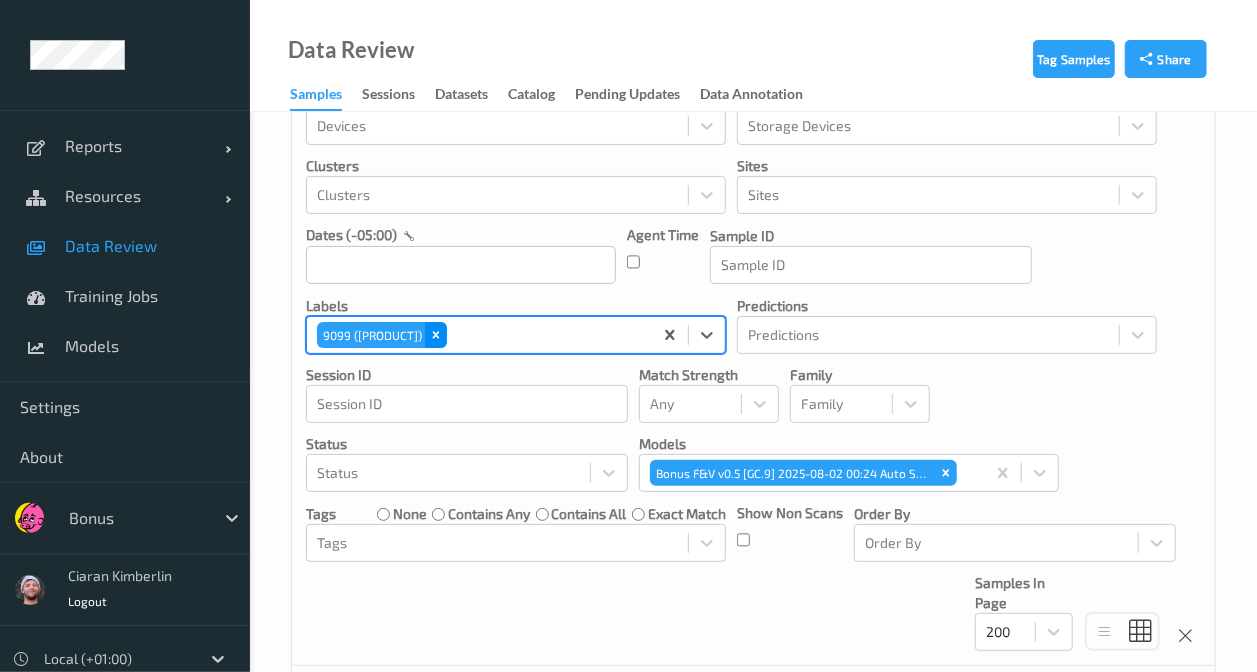 click 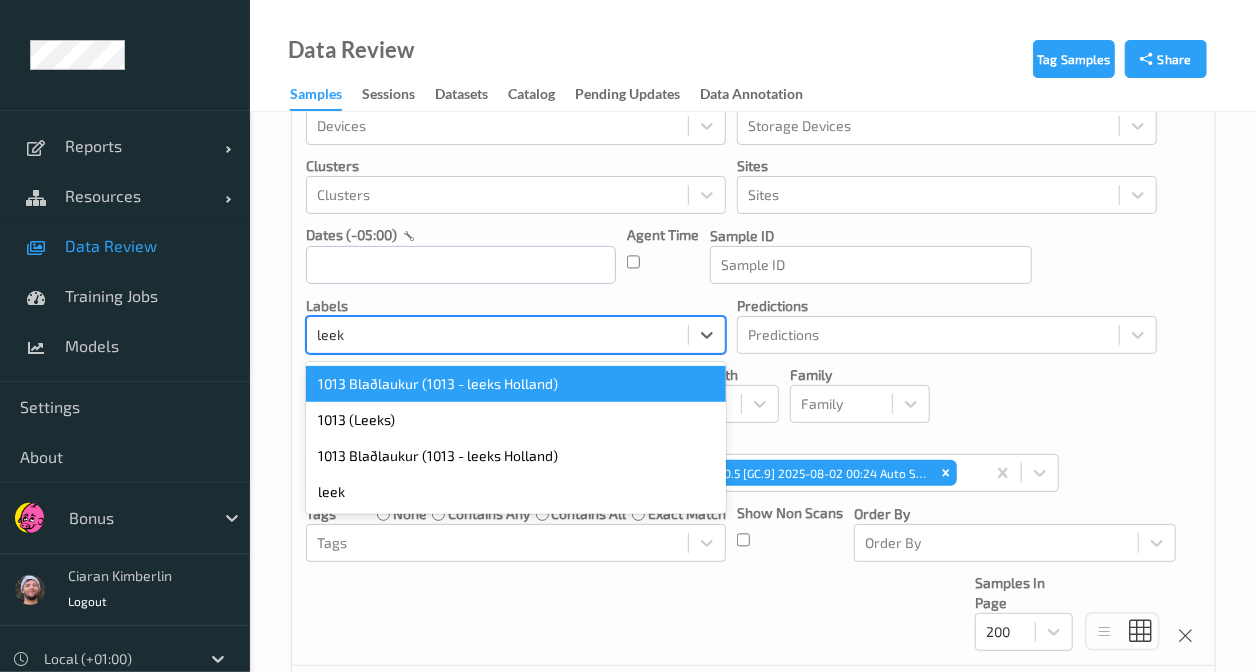 type on "leeks" 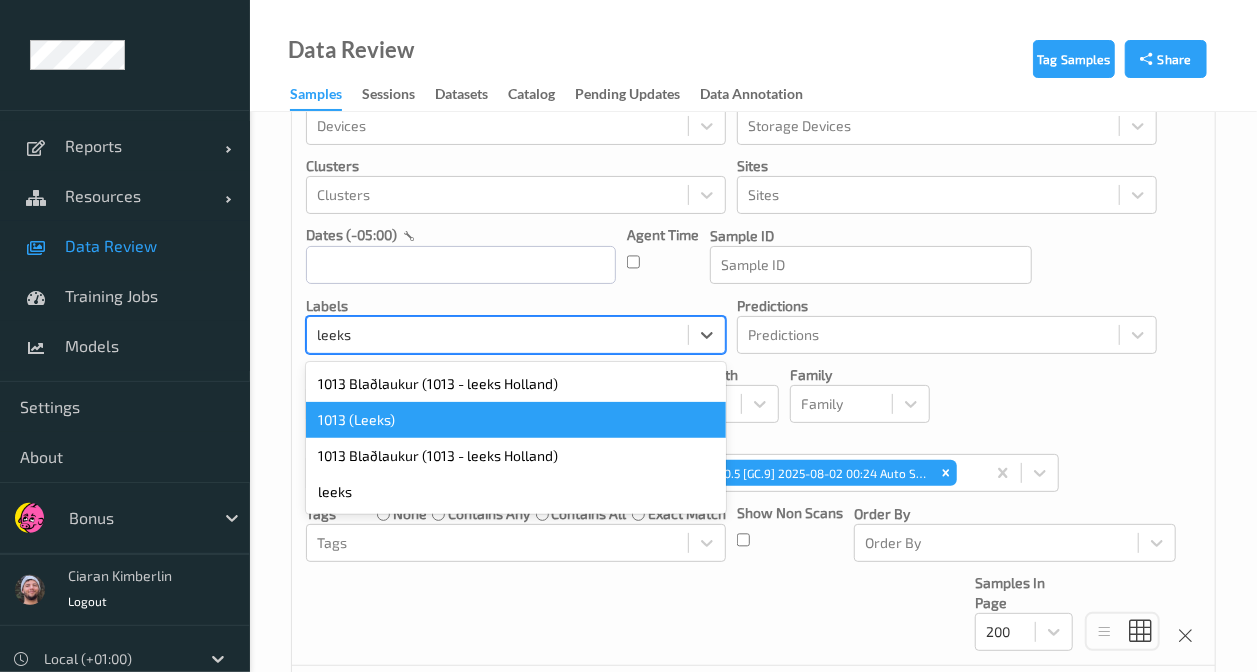 click on "1013 (Leeks)" at bounding box center [516, 420] 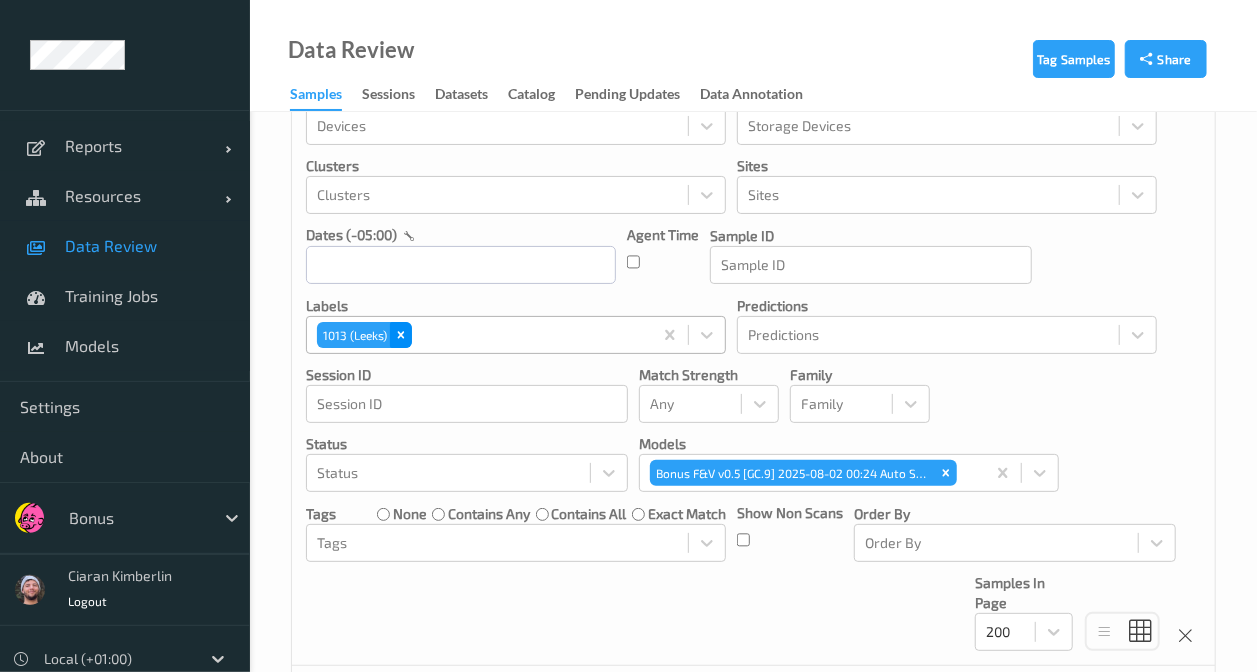 click 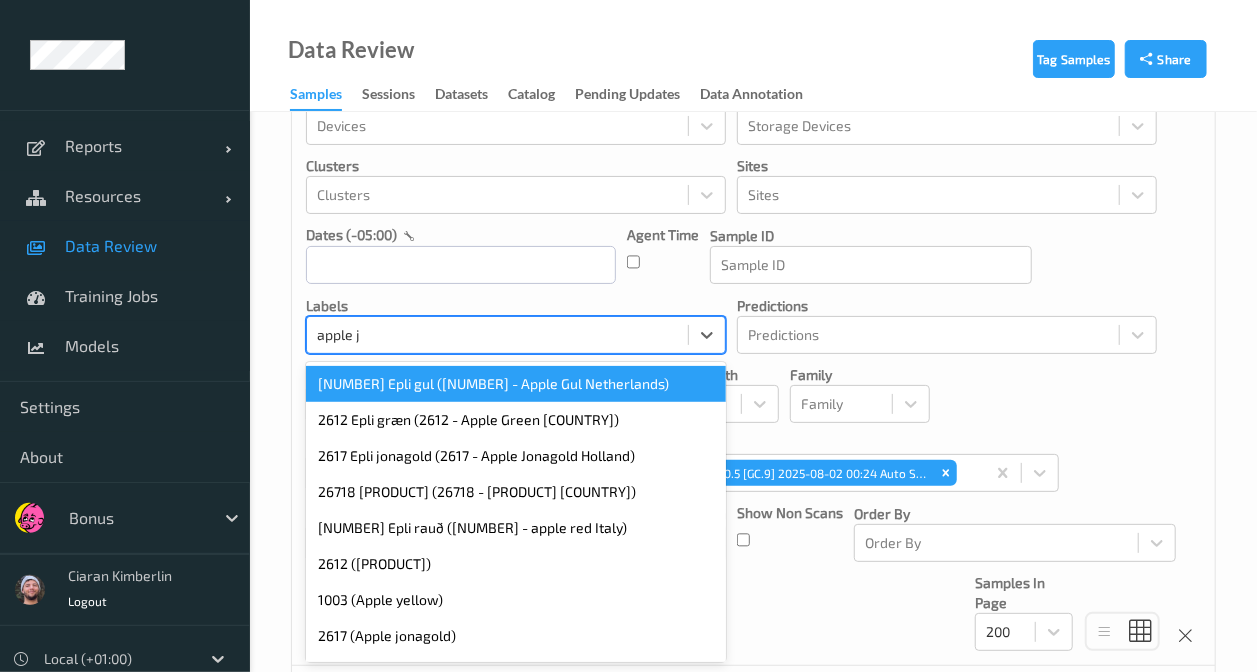 type on "apple jon" 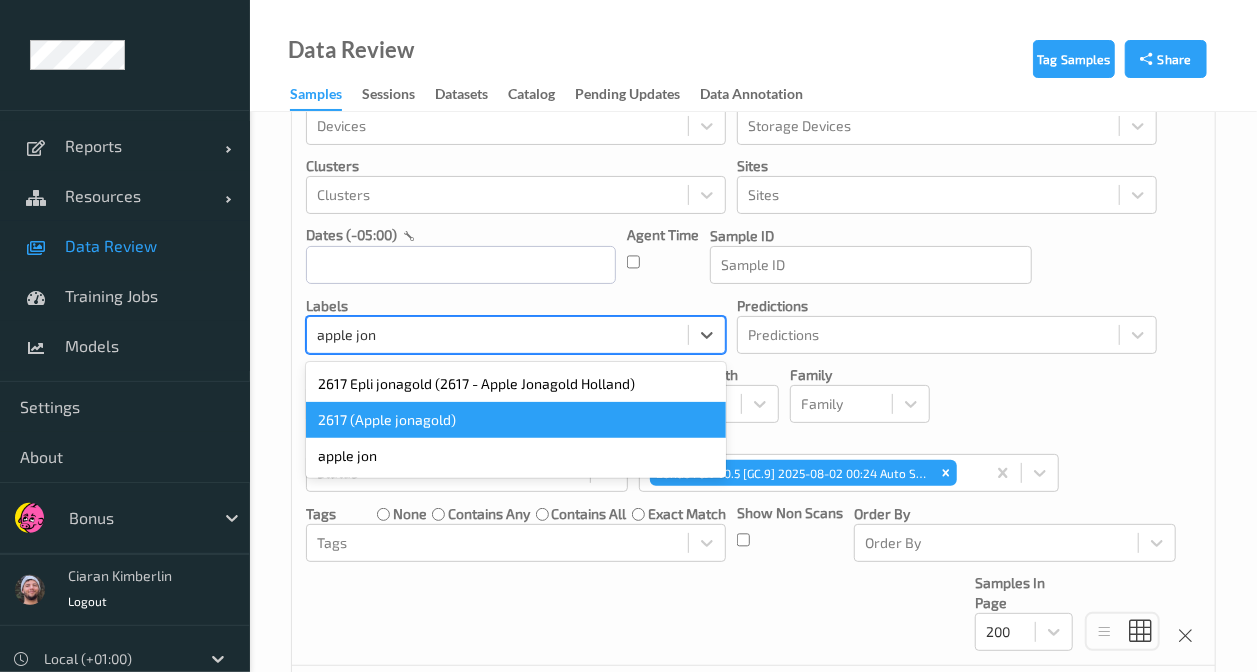 click on "2617 (Apple jonagold)" at bounding box center [516, 420] 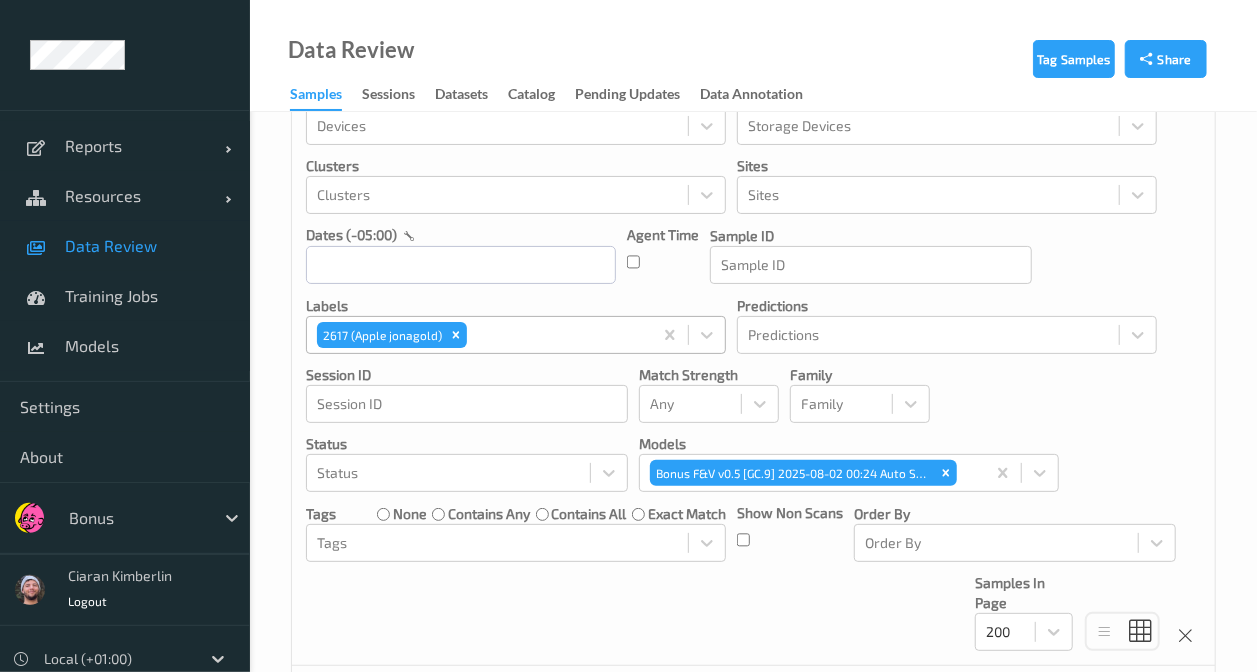 click on "Devices Devices Storage Devices Storage Devices Clusters Clusters Sites Sites dates (-05:00) Agent Time Sample ID Sample ID labels 2617 (Apple jonagold) Predictions Predictions Session ID Session ID Match Strength Any Family Family Status Status Models Bonus F&V v0.5 [DATE] [TIME] Auto Save Tags none contains any contains all exact match Tags Show Non Scans Order By Order By Samples In Page 200" at bounding box center [753, 369] 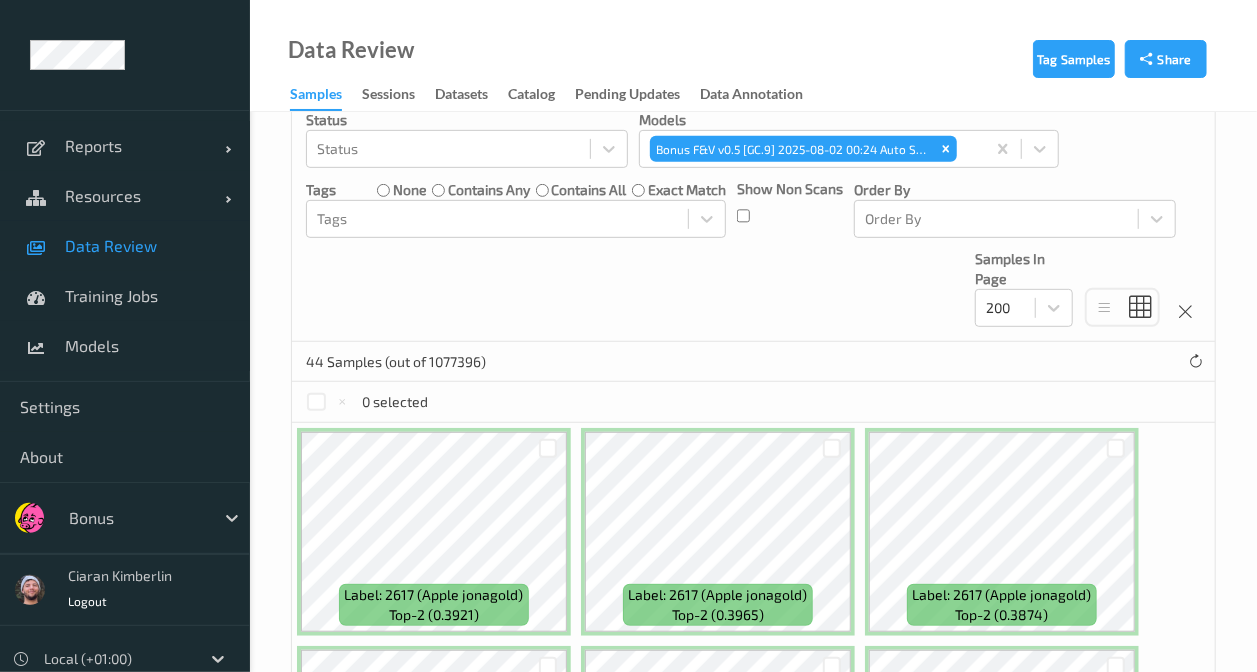 scroll, scrollTop: 133, scrollLeft: 0, axis: vertical 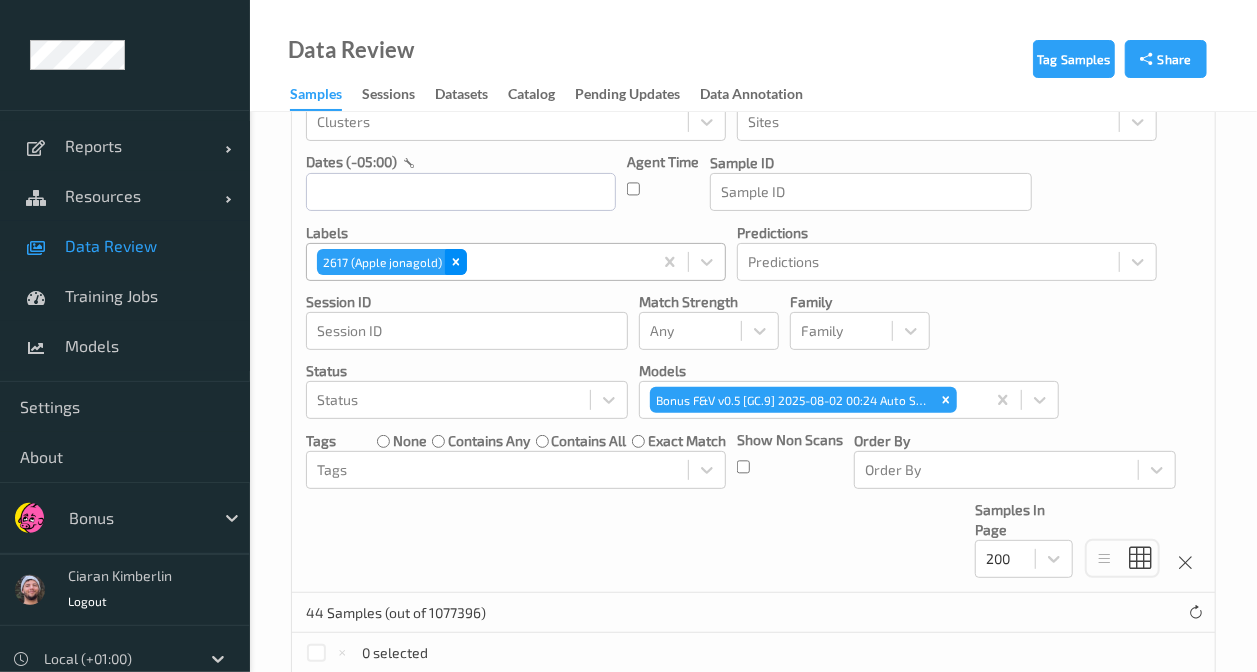 click 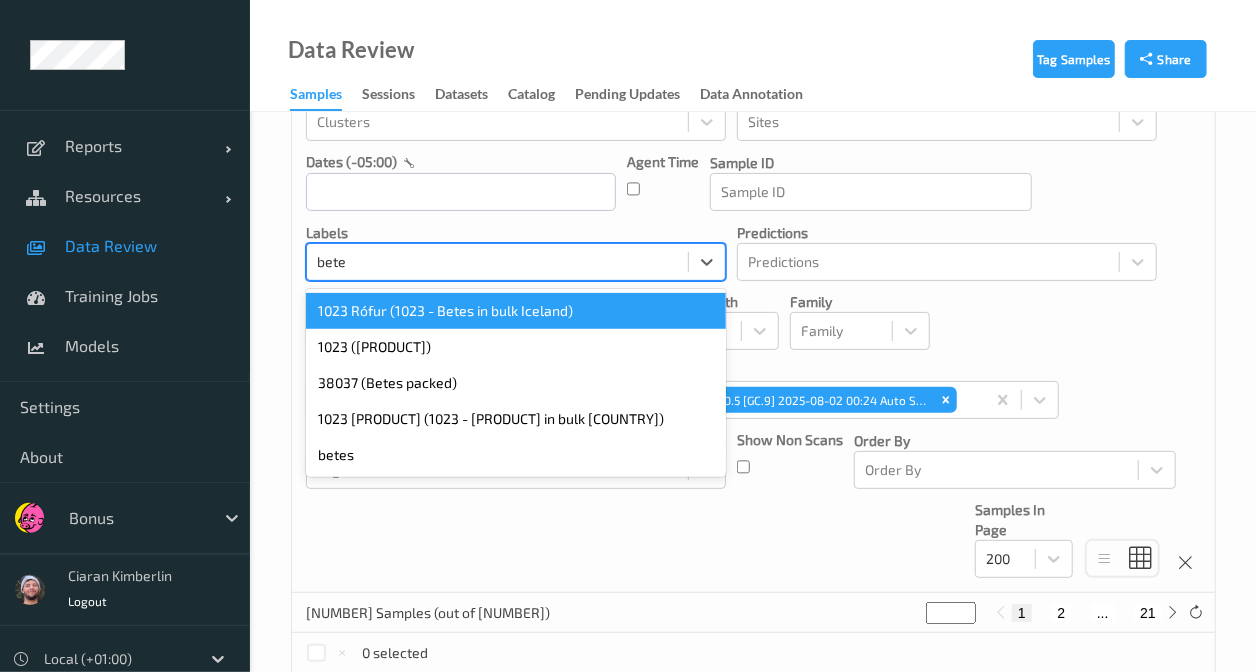 type on "betes" 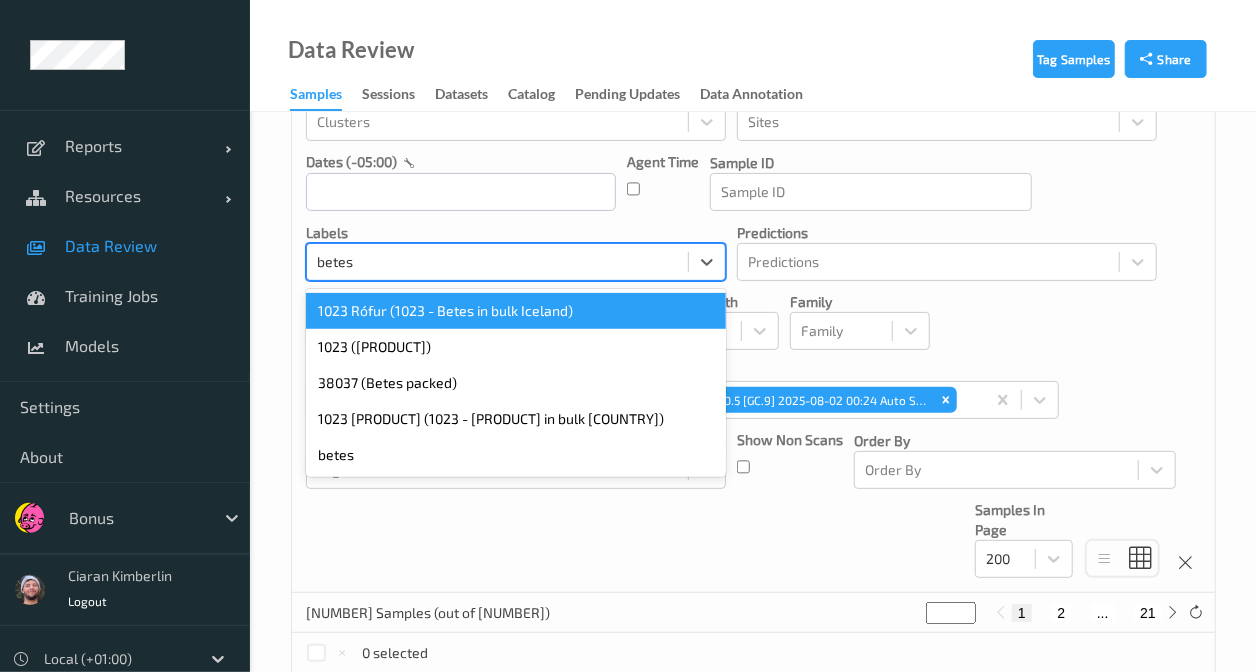 click on "1023 ([PRODUCT])" at bounding box center (516, 347) 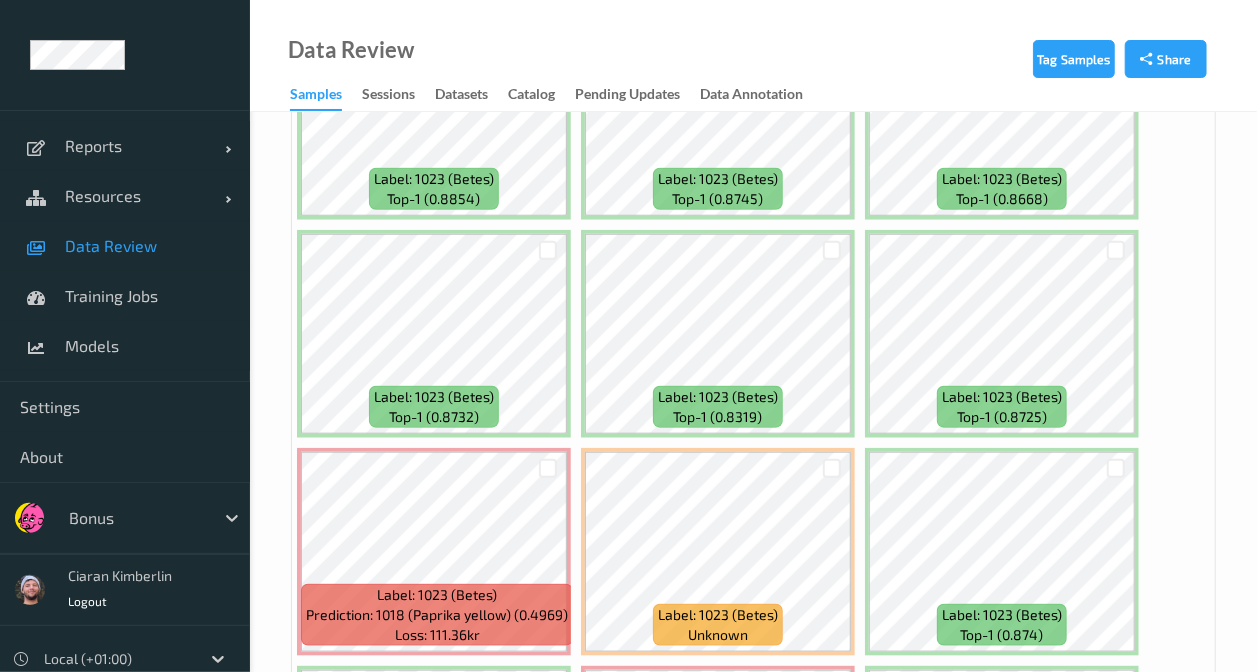 scroll, scrollTop: 400, scrollLeft: 0, axis: vertical 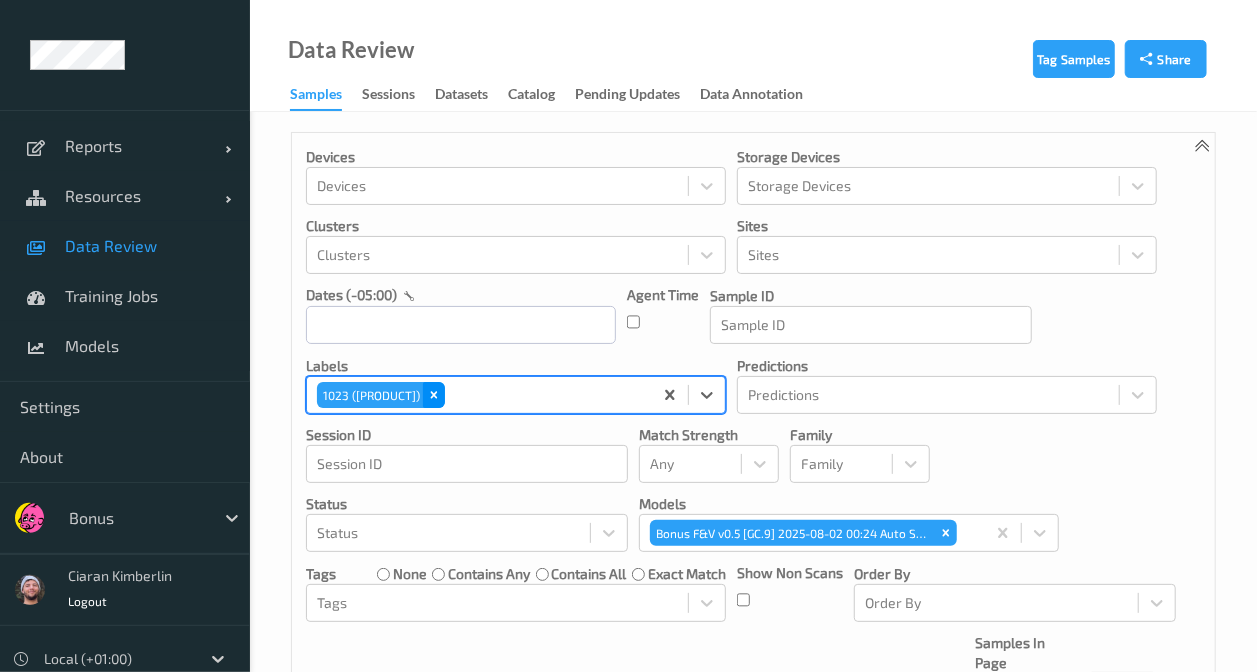 click 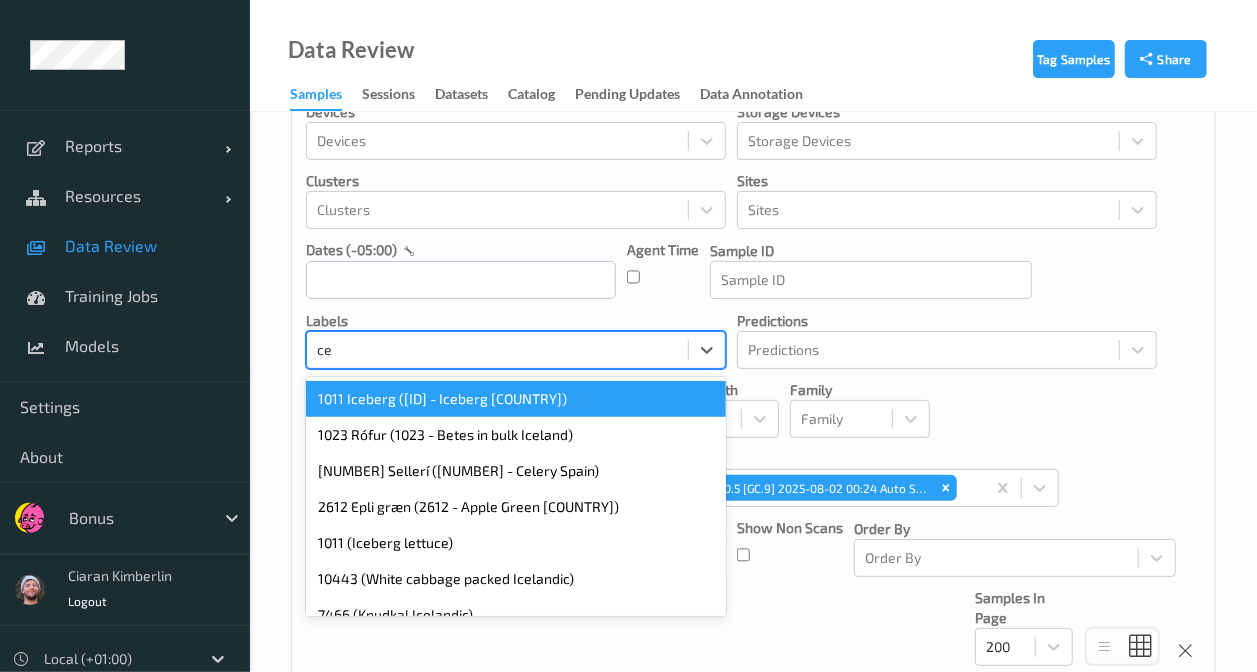 scroll, scrollTop: 60, scrollLeft: 0, axis: vertical 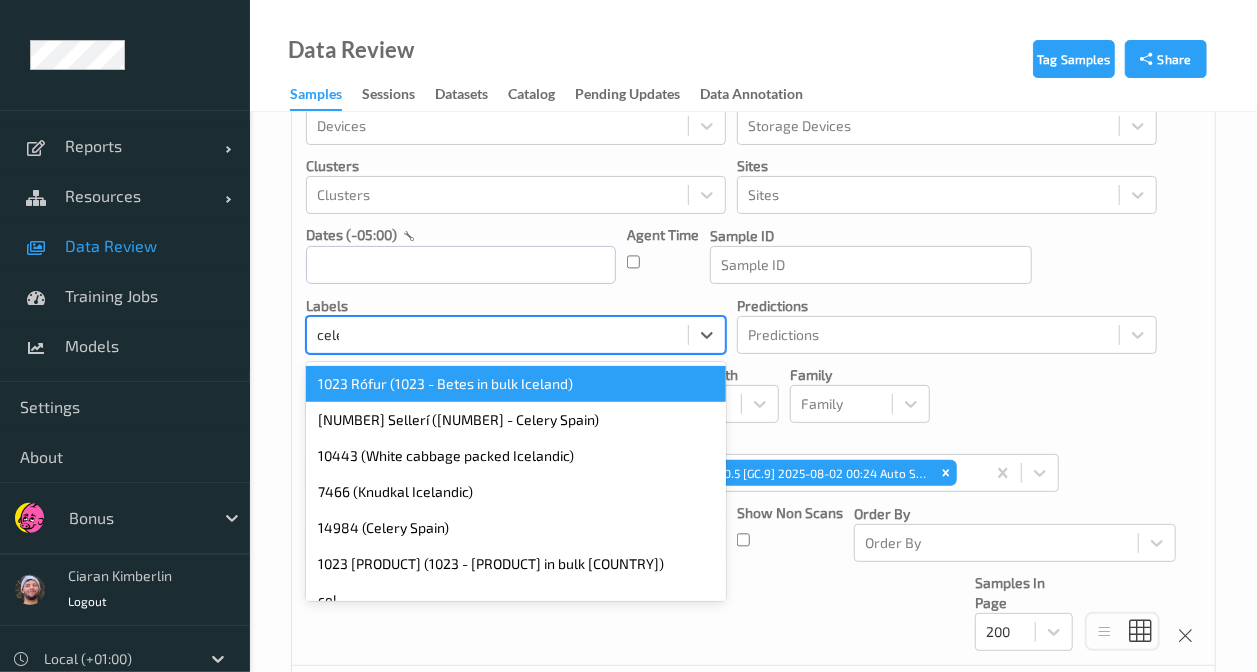 type on "celer" 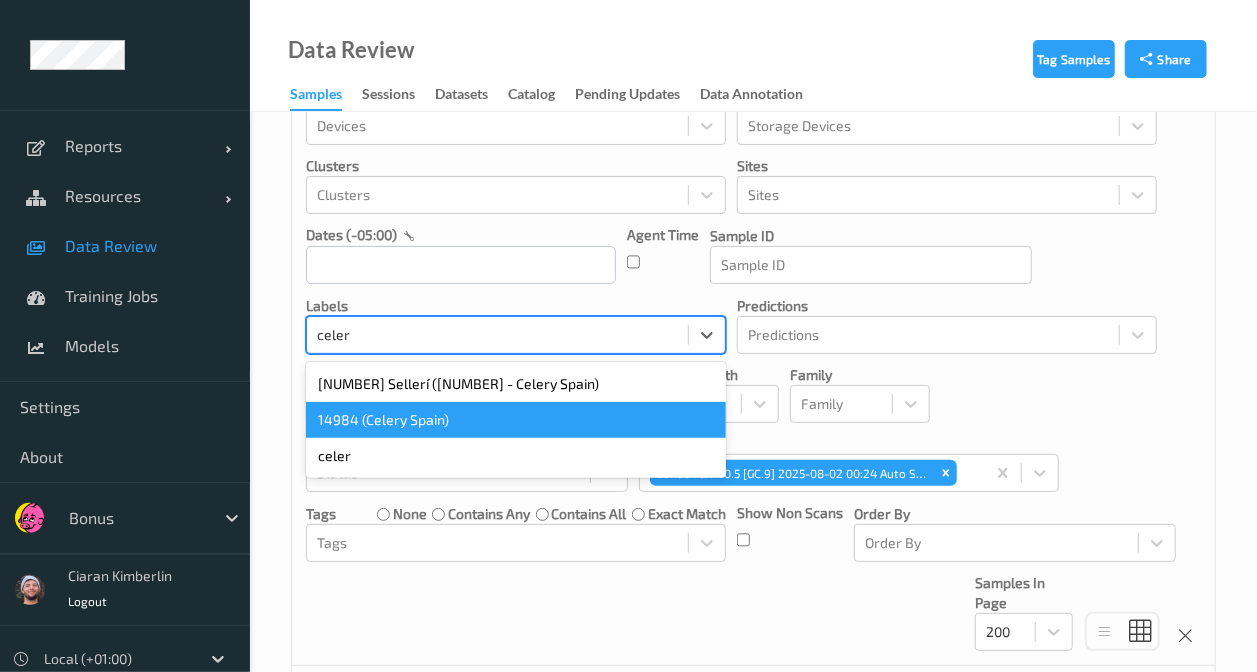 click on "14984 (Celery Spain)" at bounding box center (516, 420) 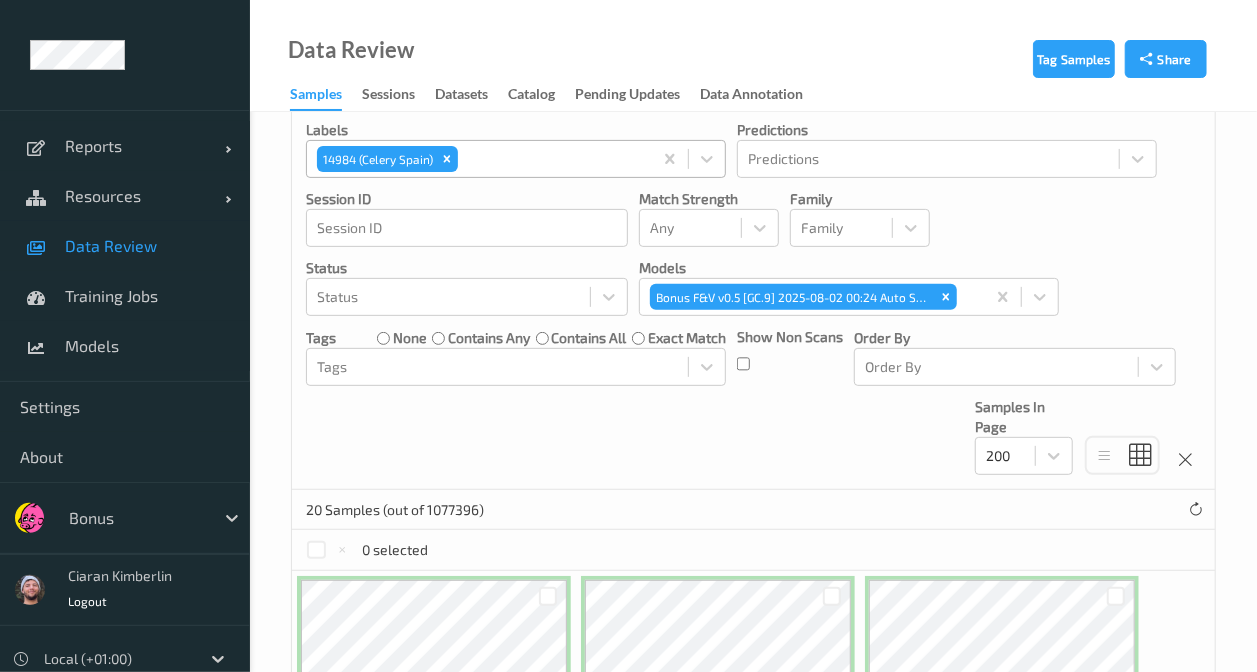 scroll, scrollTop: 193, scrollLeft: 0, axis: vertical 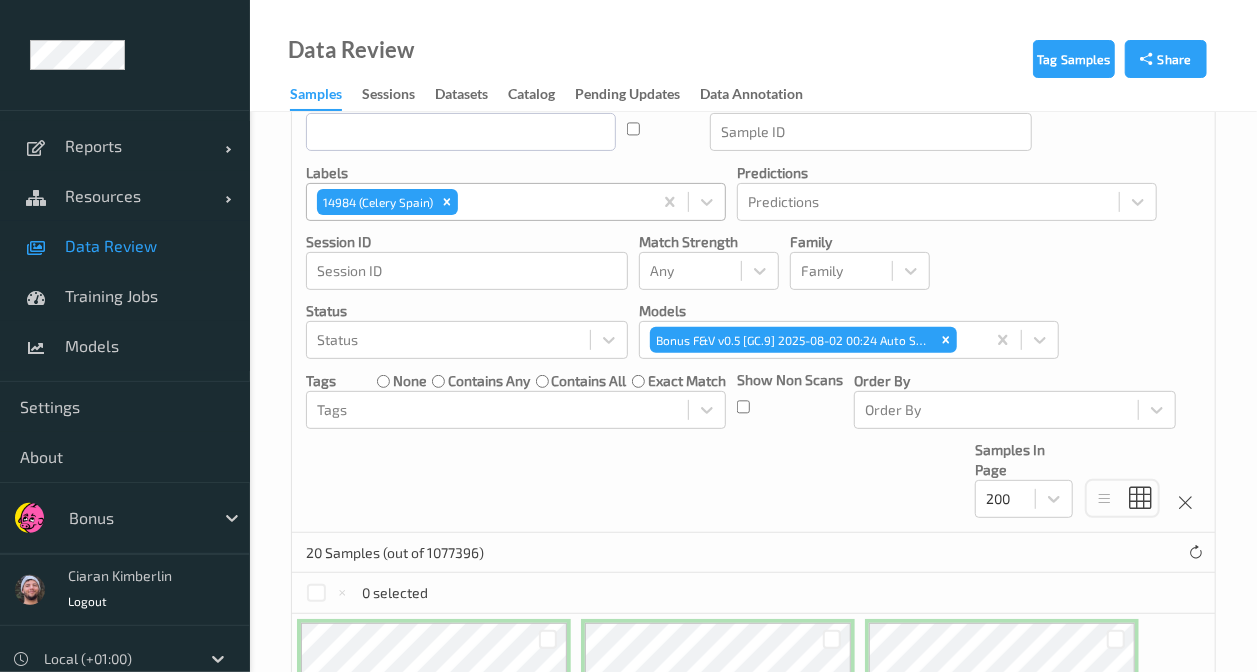 click 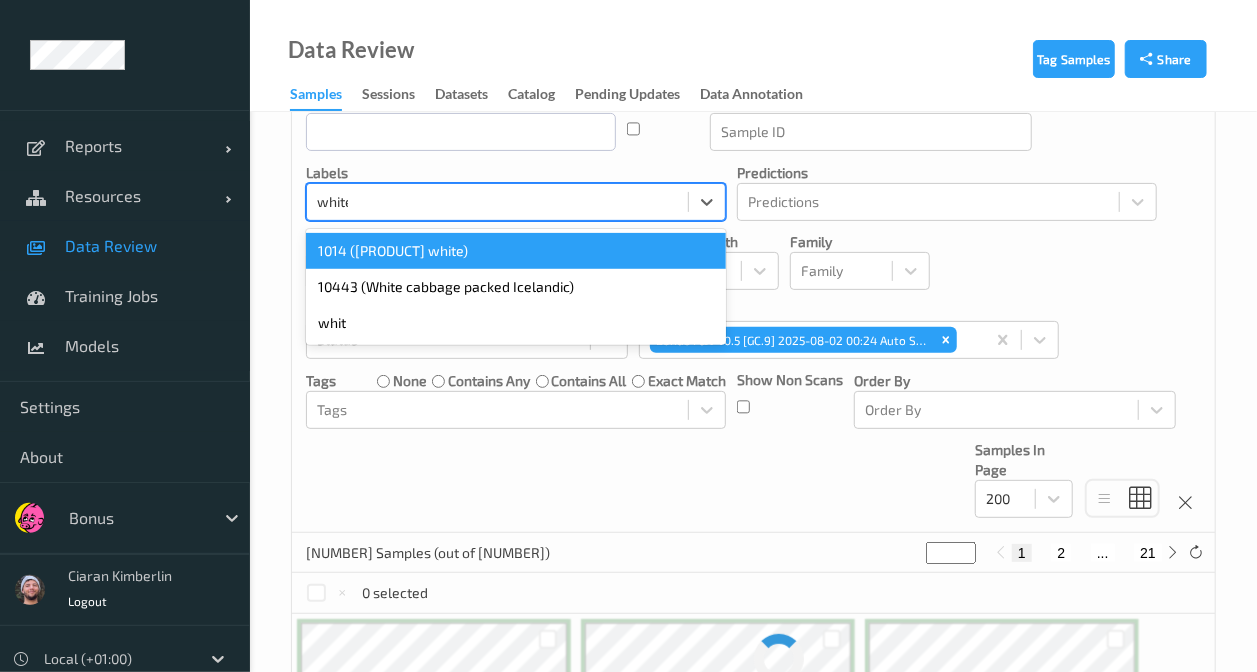 type on "white ca" 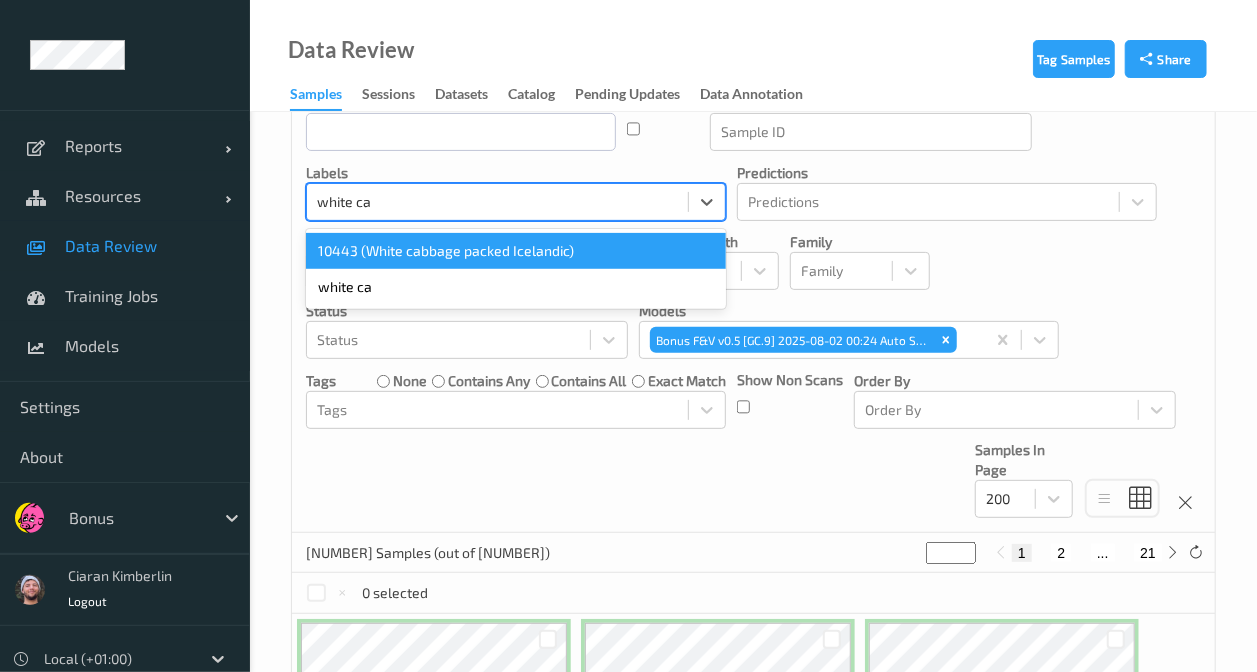 click on "10443 (White cabbage packed Icelandic)" at bounding box center [516, 251] 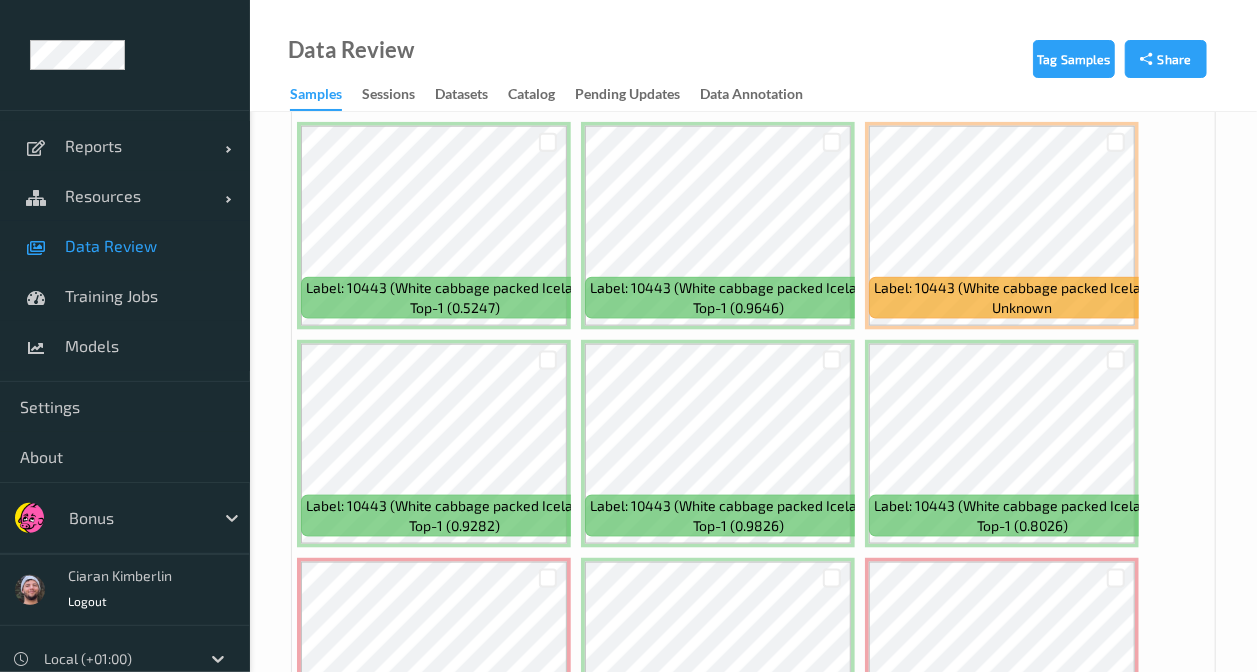 scroll, scrollTop: 1749, scrollLeft: 0, axis: vertical 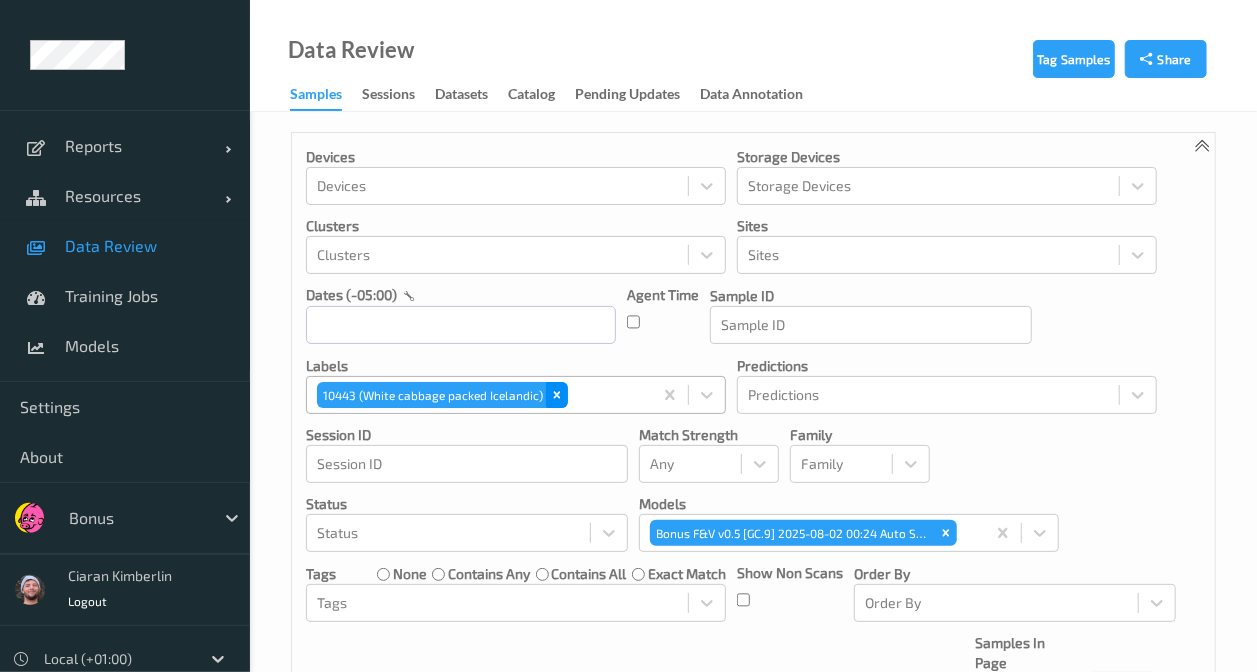 click 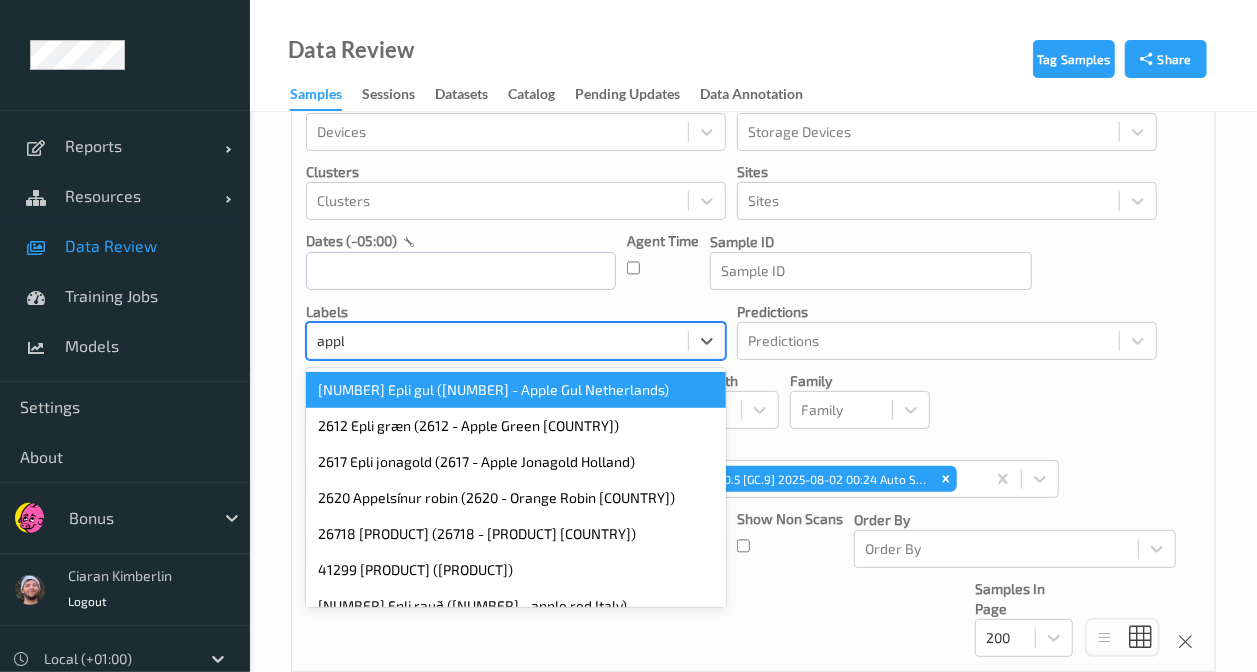 scroll, scrollTop: 60, scrollLeft: 0, axis: vertical 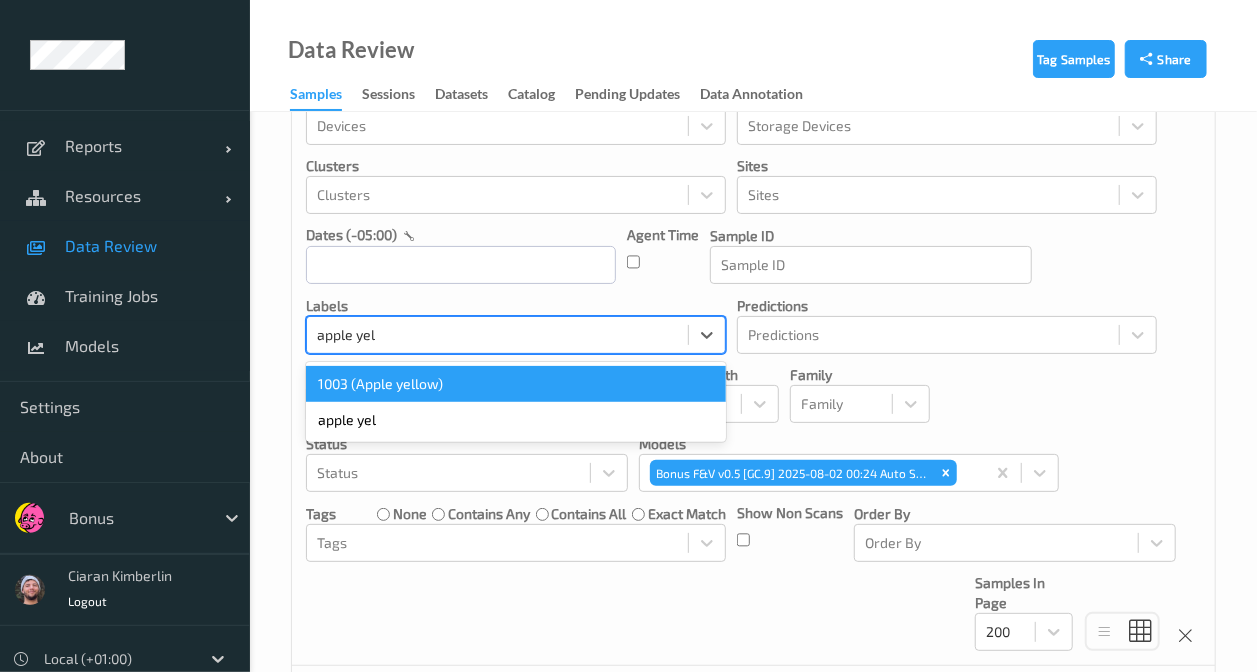 type on "apple yell" 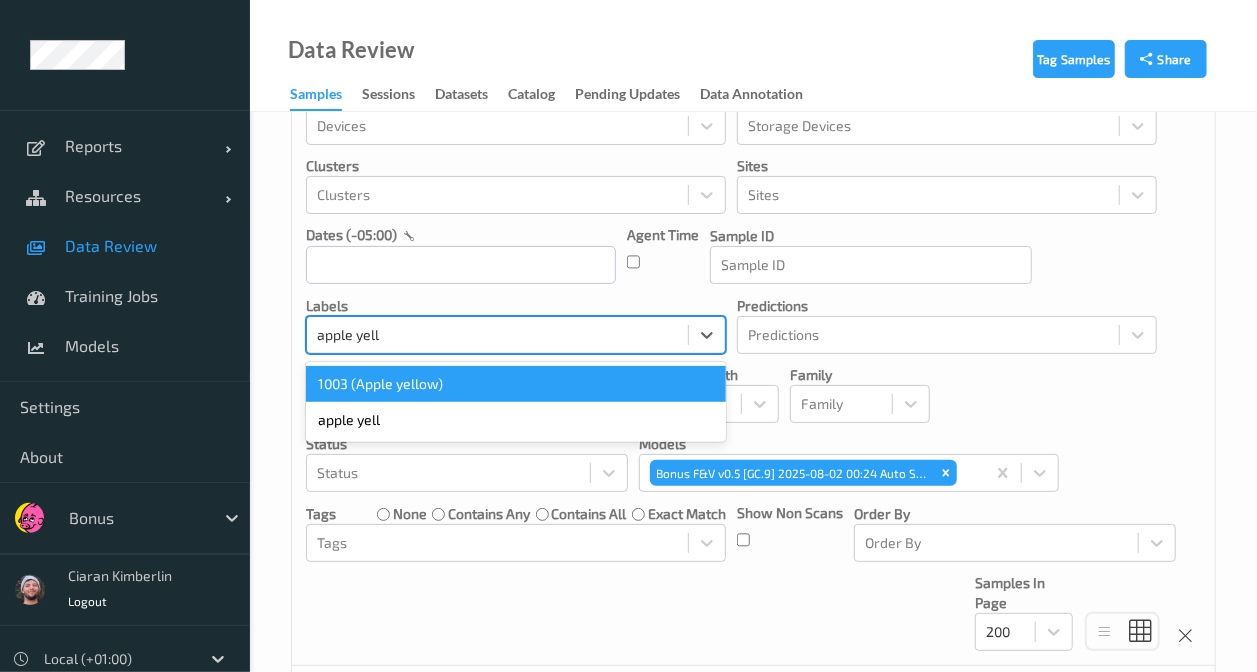 click on "1003 (Apple yellow)" at bounding box center [516, 384] 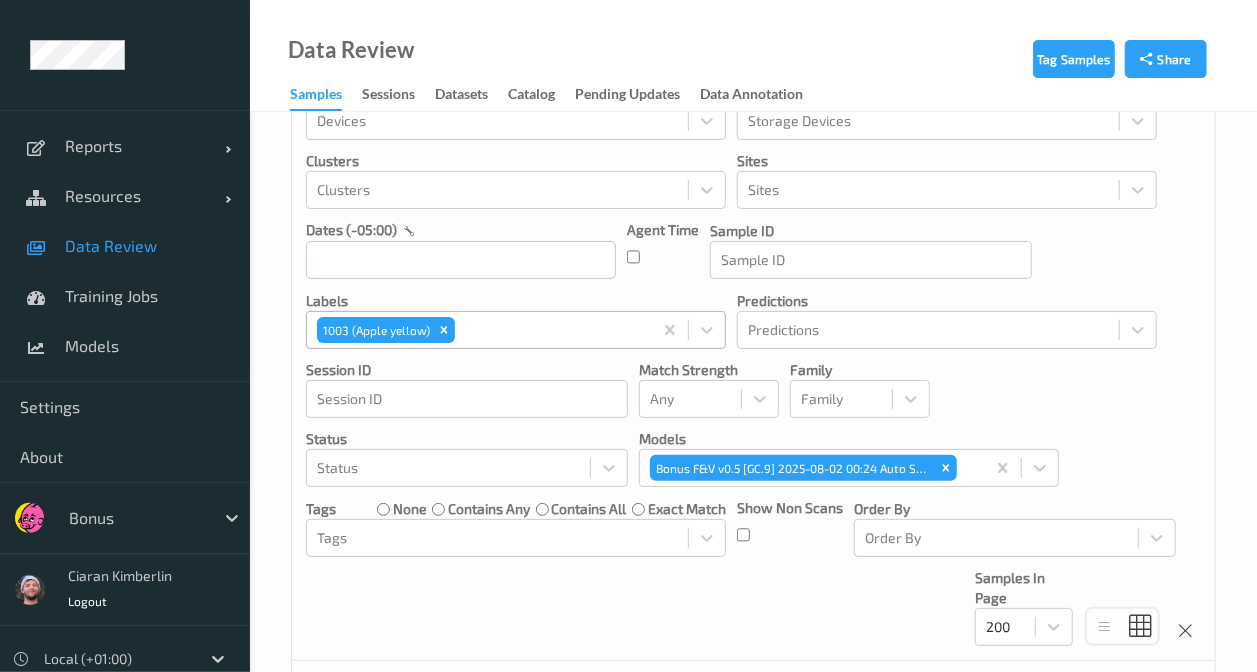 scroll, scrollTop: 60, scrollLeft: 0, axis: vertical 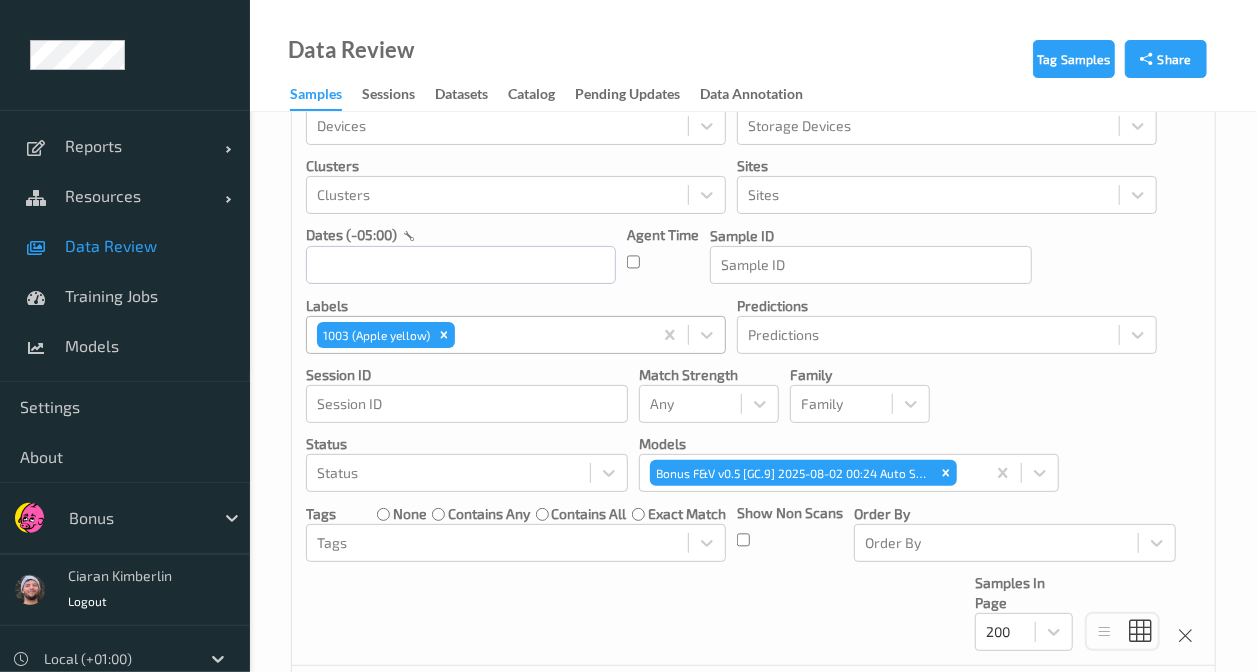 click at bounding box center [550, 335] 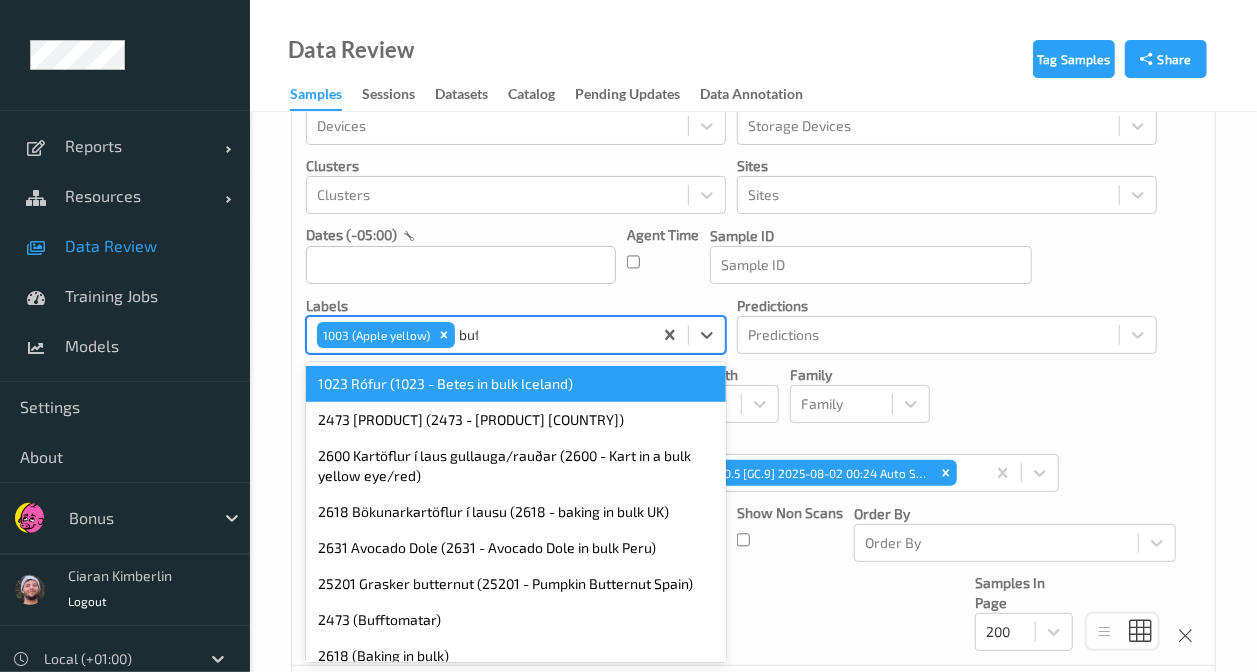 type on "buff" 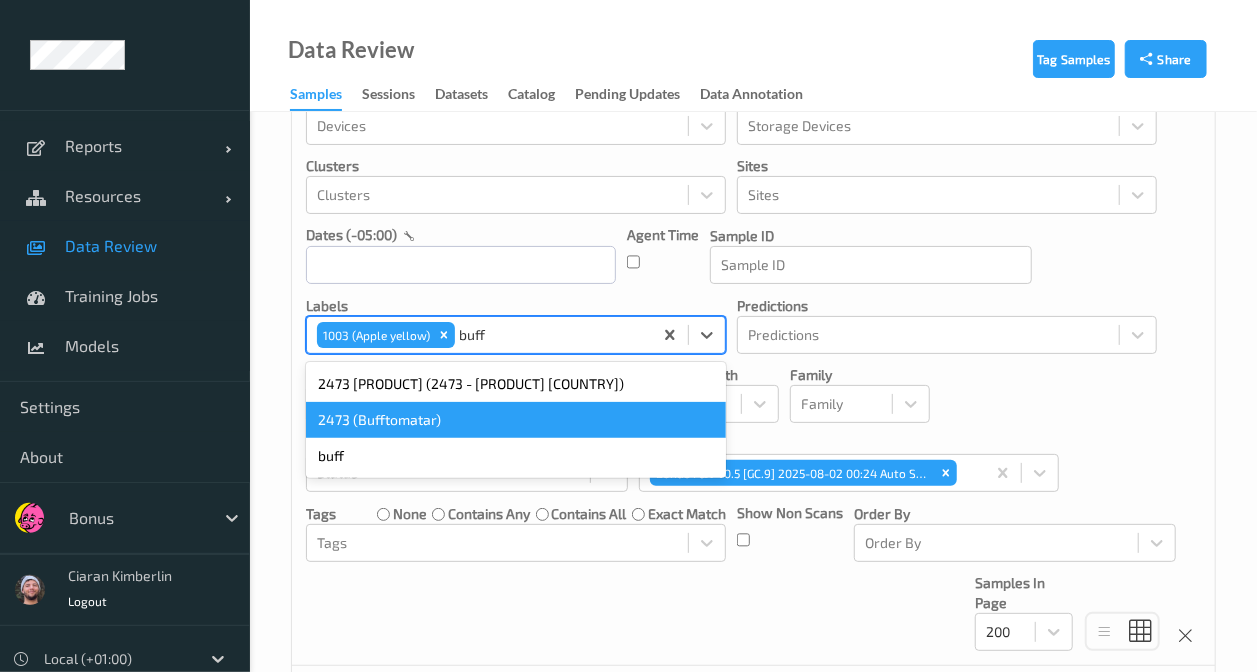 click on "2473 (Bufftomatar)" at bounding box center [516, 420] 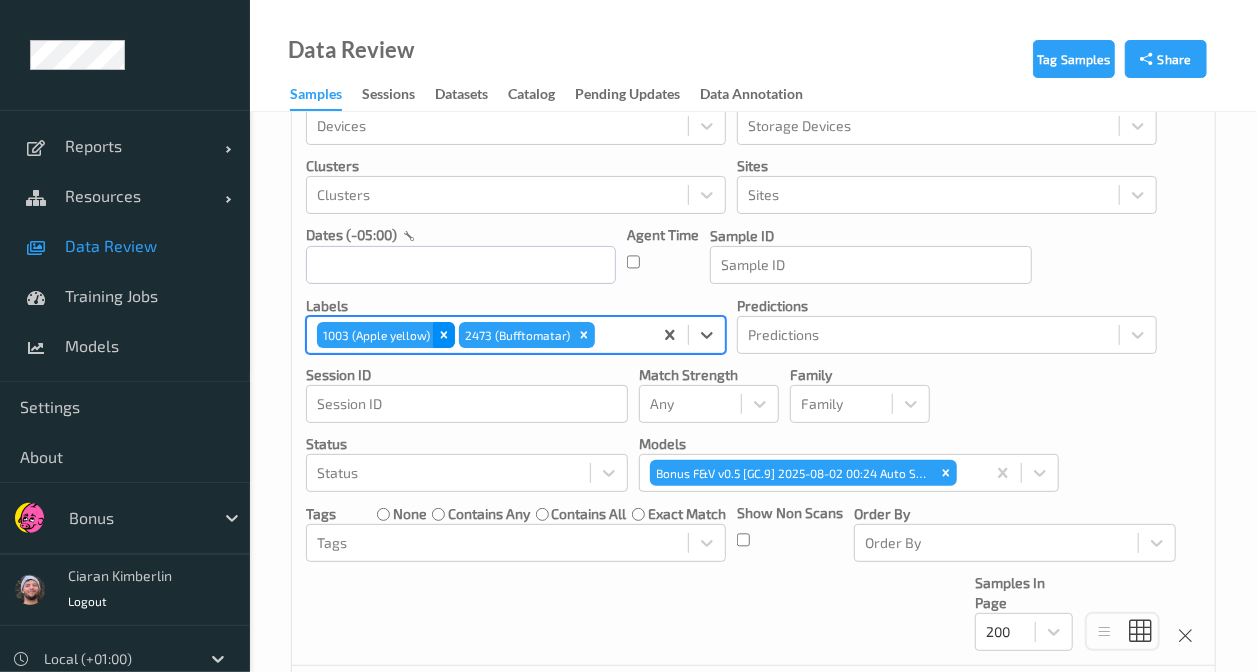 click 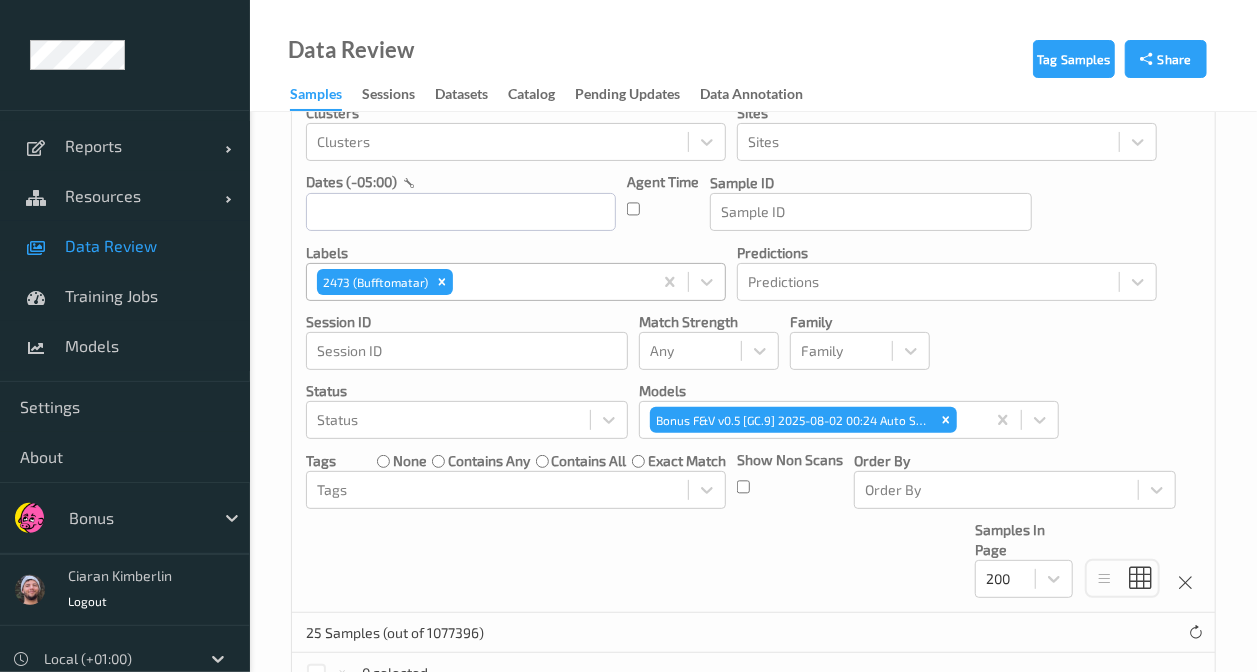 scroll, scrollTop: 0, scrollLeft: 0, axis: both 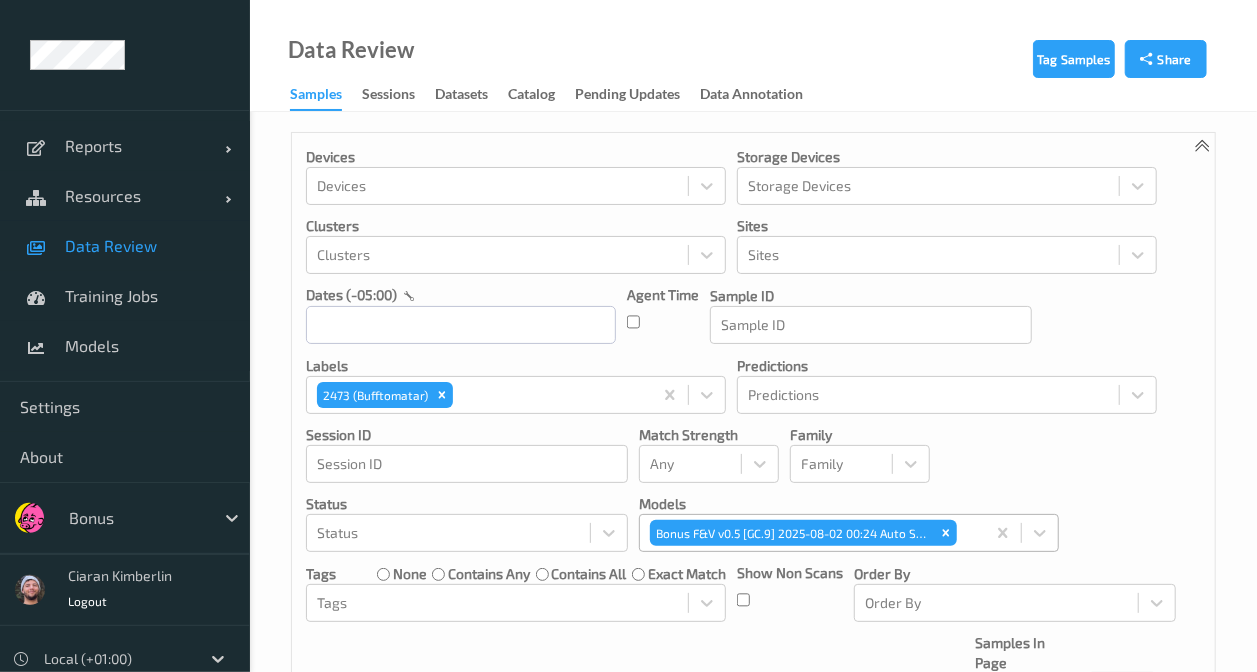 click at bounding box center [968, 533] 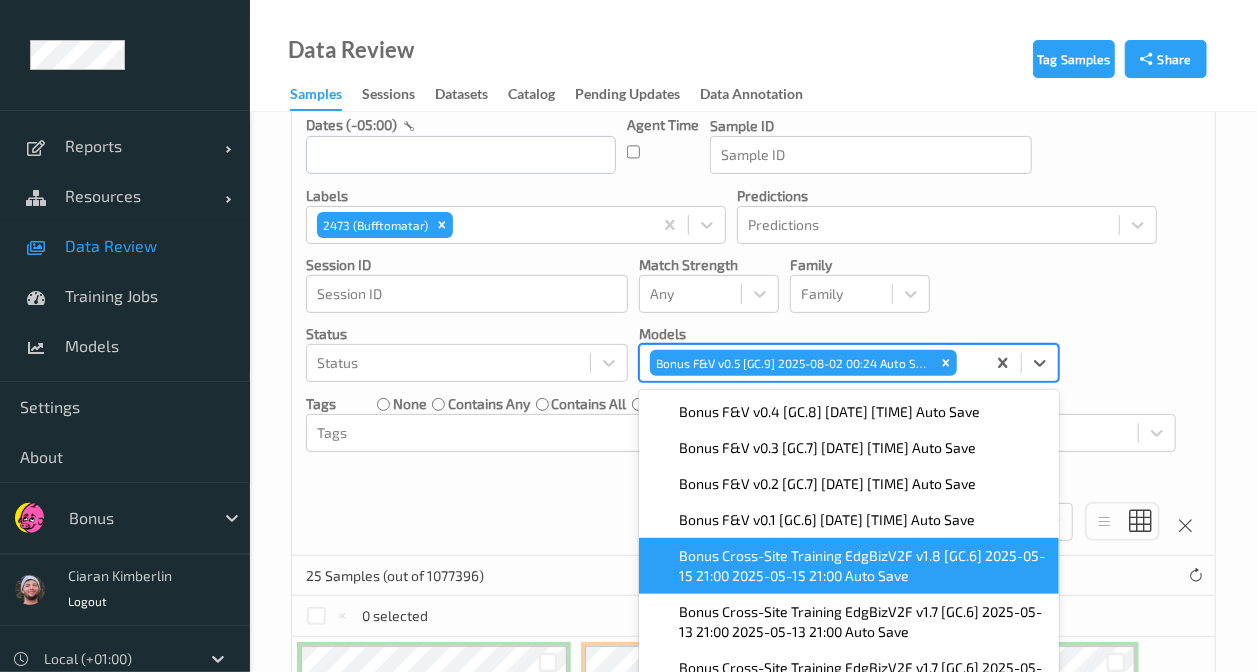 scroll, scrollTop: 200, scrollLeft: 0, axis: vertical 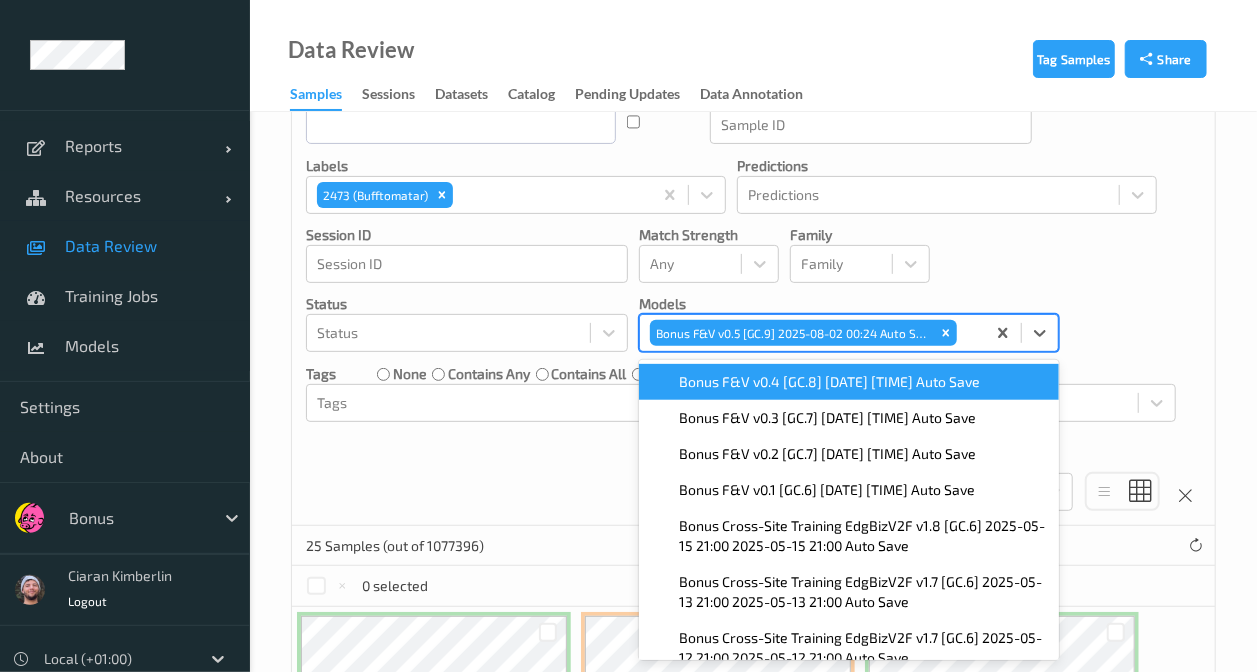 click on "Bonus F&V v0.4 [GC.8] [DATE] [TIME] Auto Save" at bounding box center [829, 382] 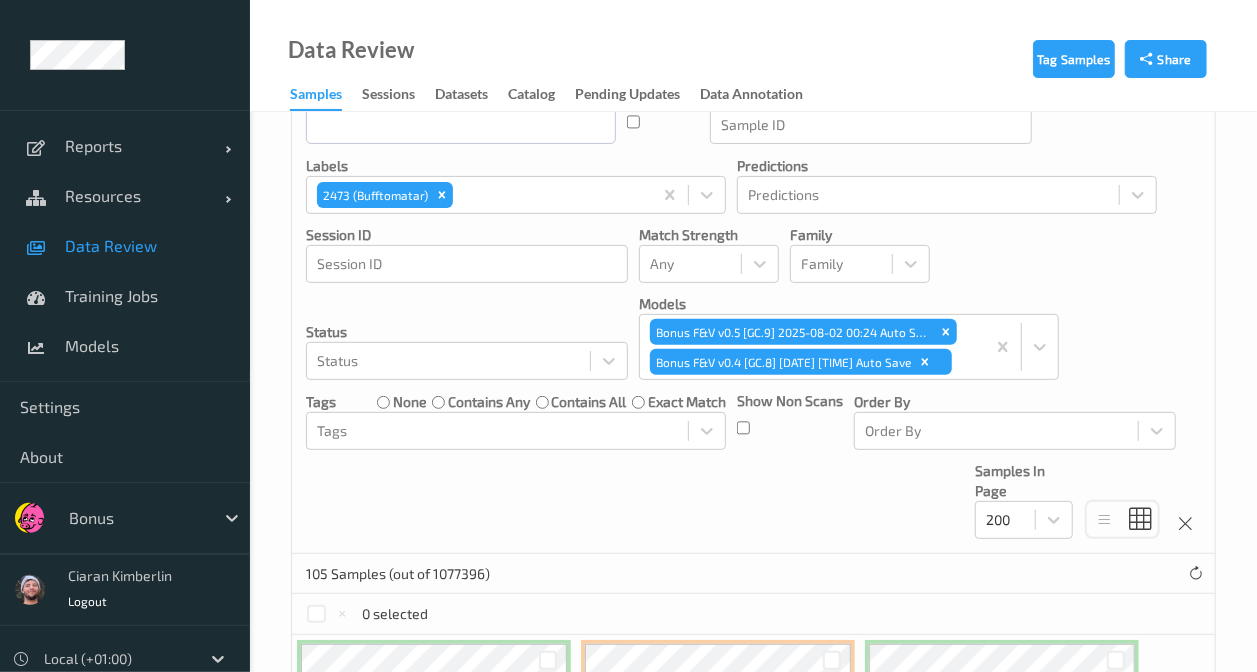 click on "Devices Devices Storage Devices Storage Devices Clusters Clusters Sites Sites dates (-05:00) Agent Time Sample ID Sample ID labels 2473 (Bufftomatar) Predictions Predictions Session ID Session ID Match Strength Any Family Family Status Status Models Bonus F&V v0.5 [DATE] [TIME] Auto Save Bonus F&V v0.4 [DATE] [TIME] Auto Save Tags none contains any contains all exact match Tags Show Non Scans Order By Order By Samples In Page 200" at bounding box center [753, 243] 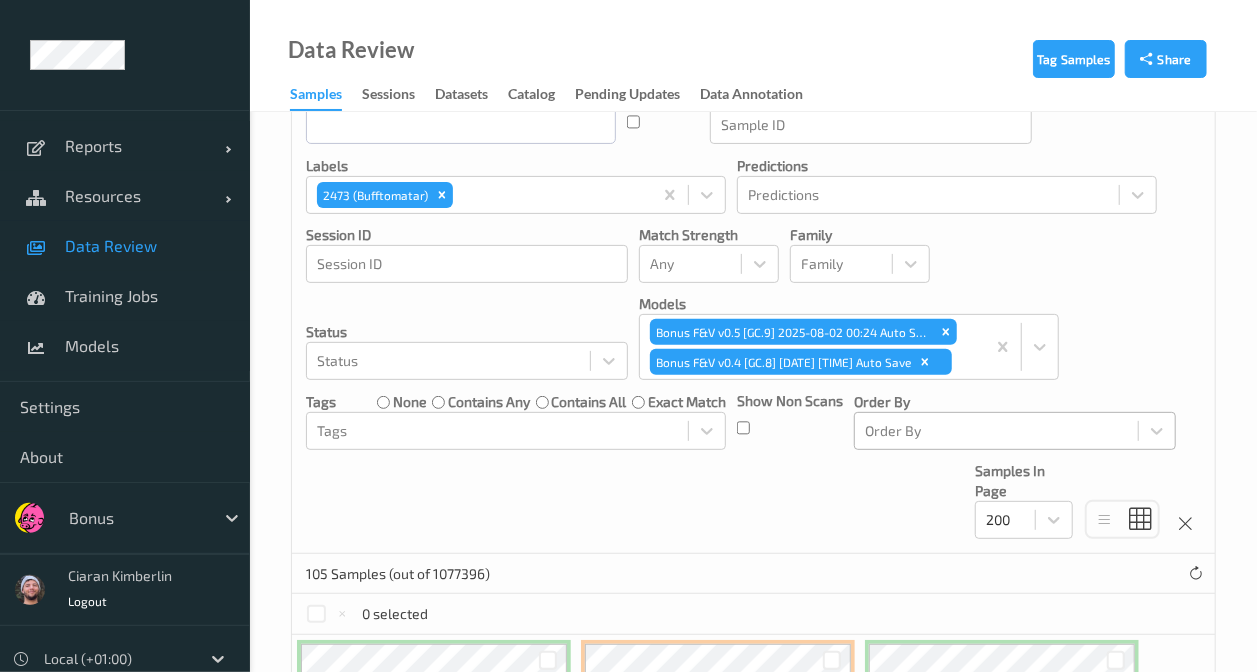 drag, startPoint x: 933, startPoint y: 357, endPoint x: 990, endPoint y: 417, distance: 82.75868 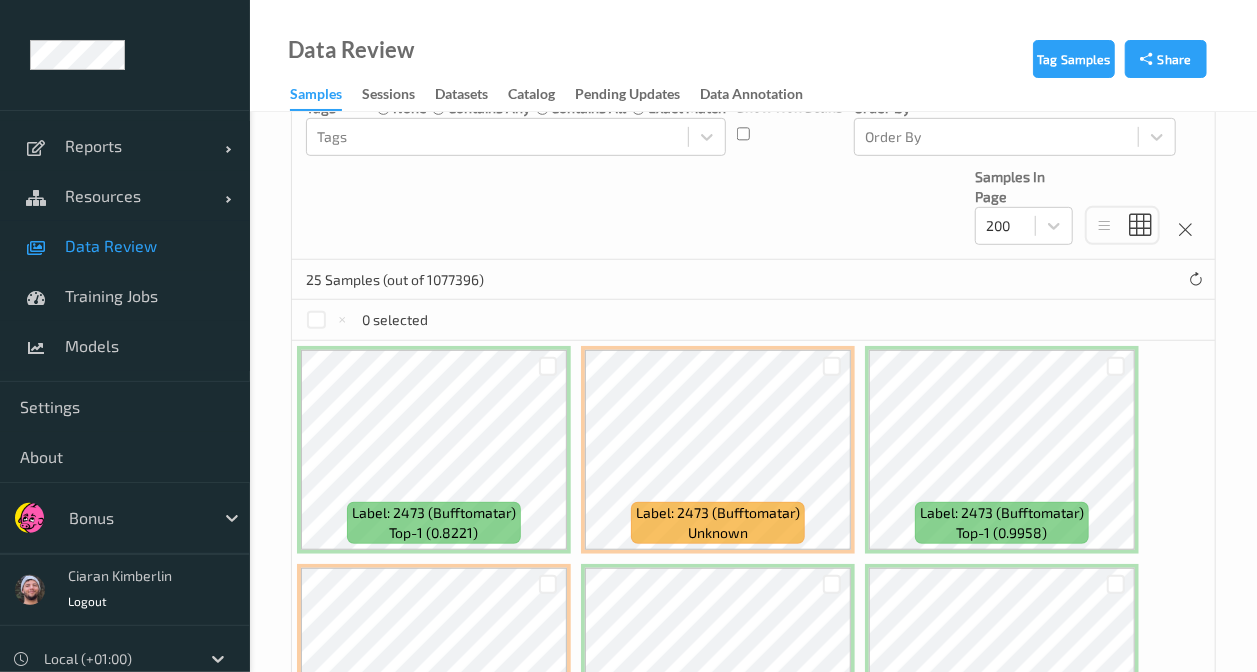 scroll, scrollTop: 0, scrollLeft: 0, axis: both 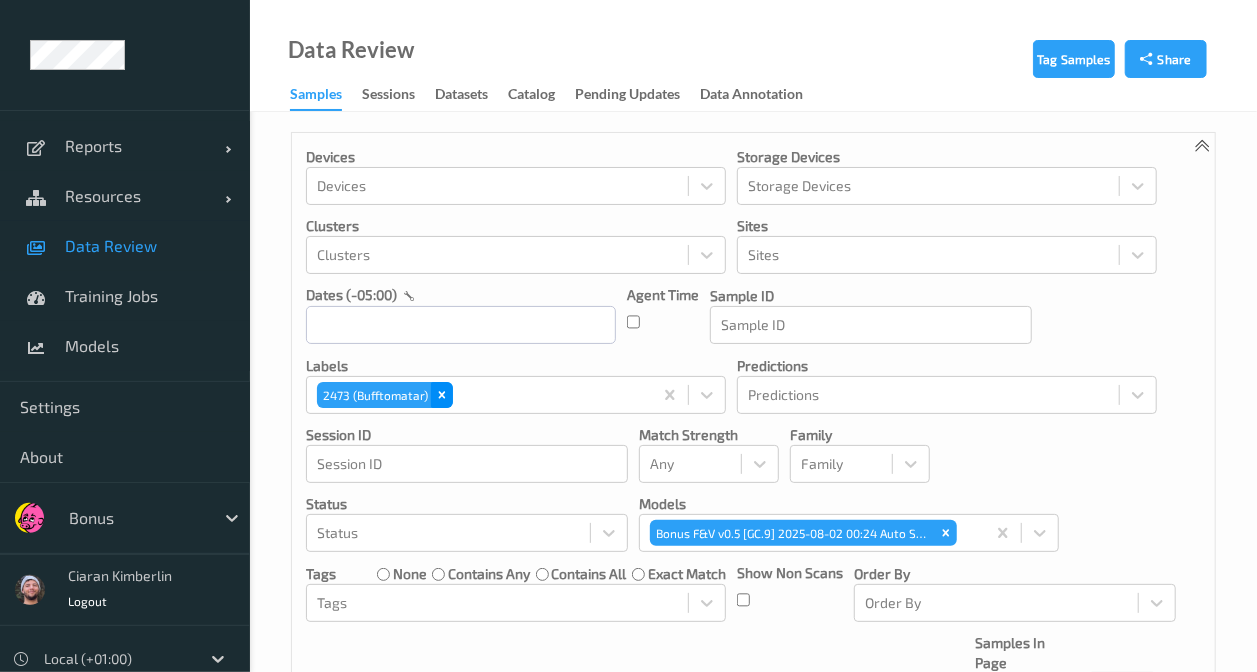 click 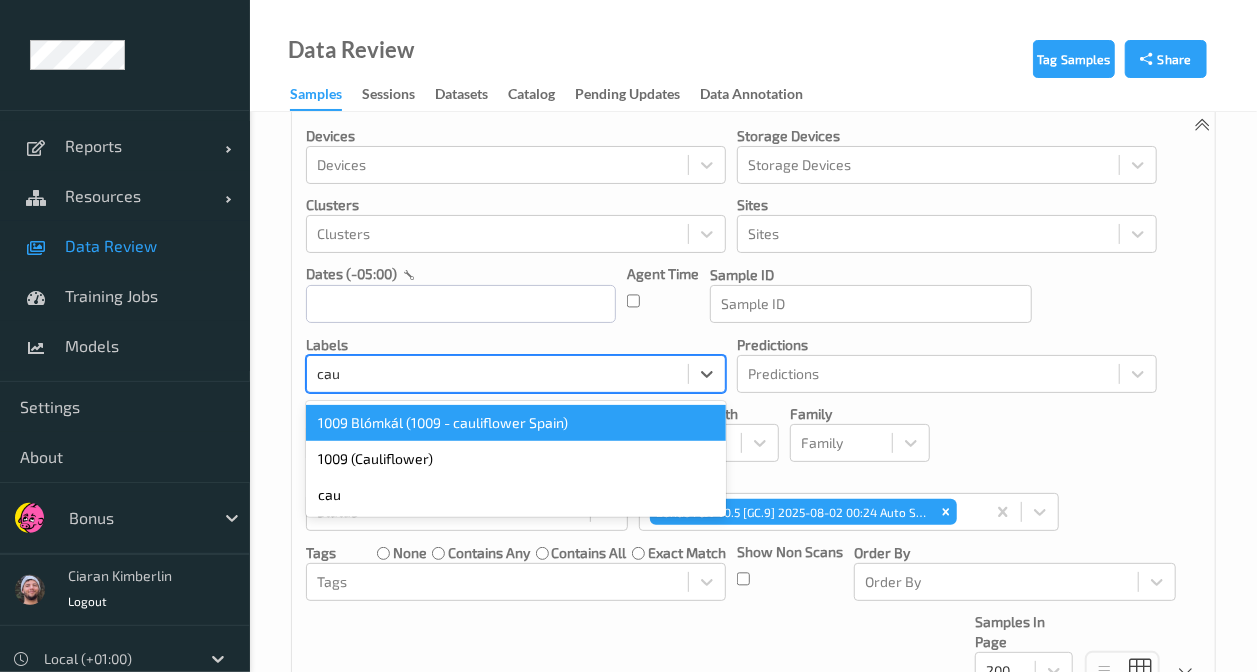 scroll, scrollTop: 60, scrollLeft: 0, axis: vertical 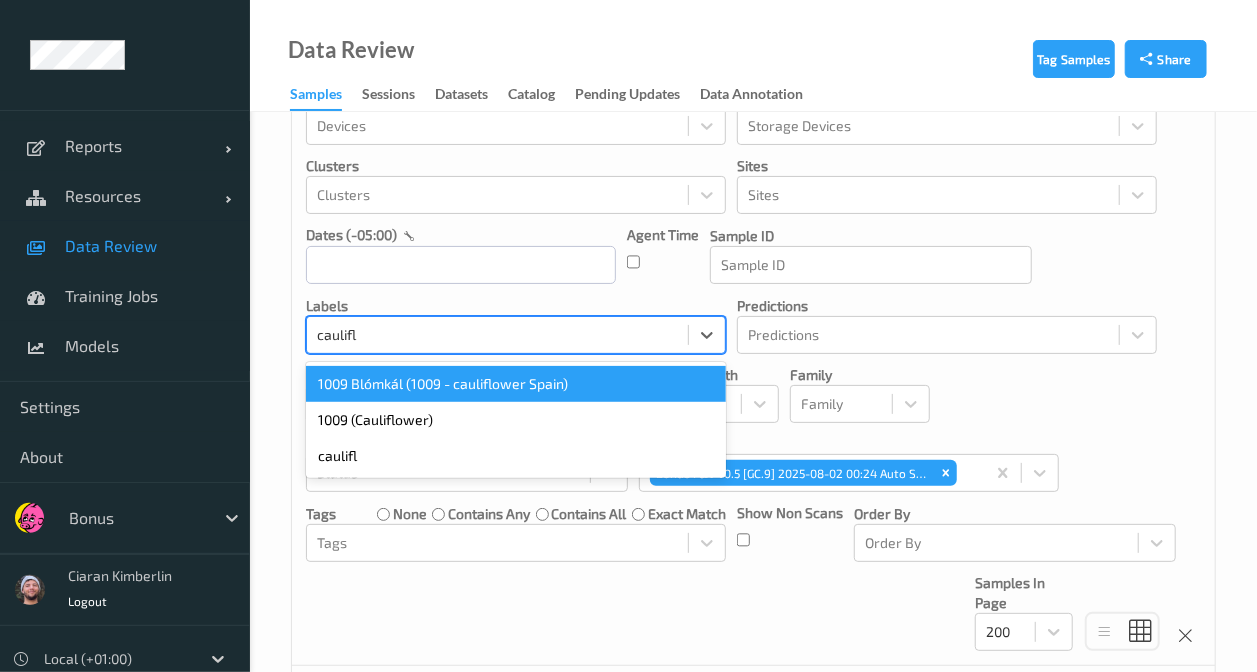 type on "cauliflo" 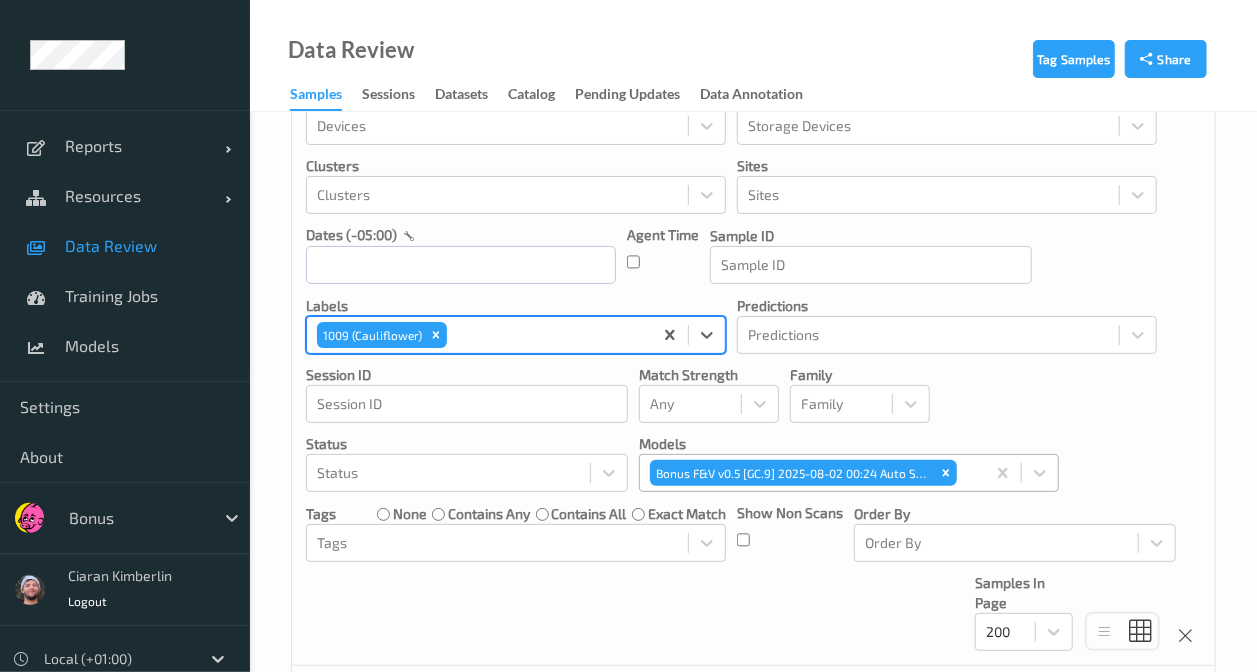 click at bounding box center [968, 473] 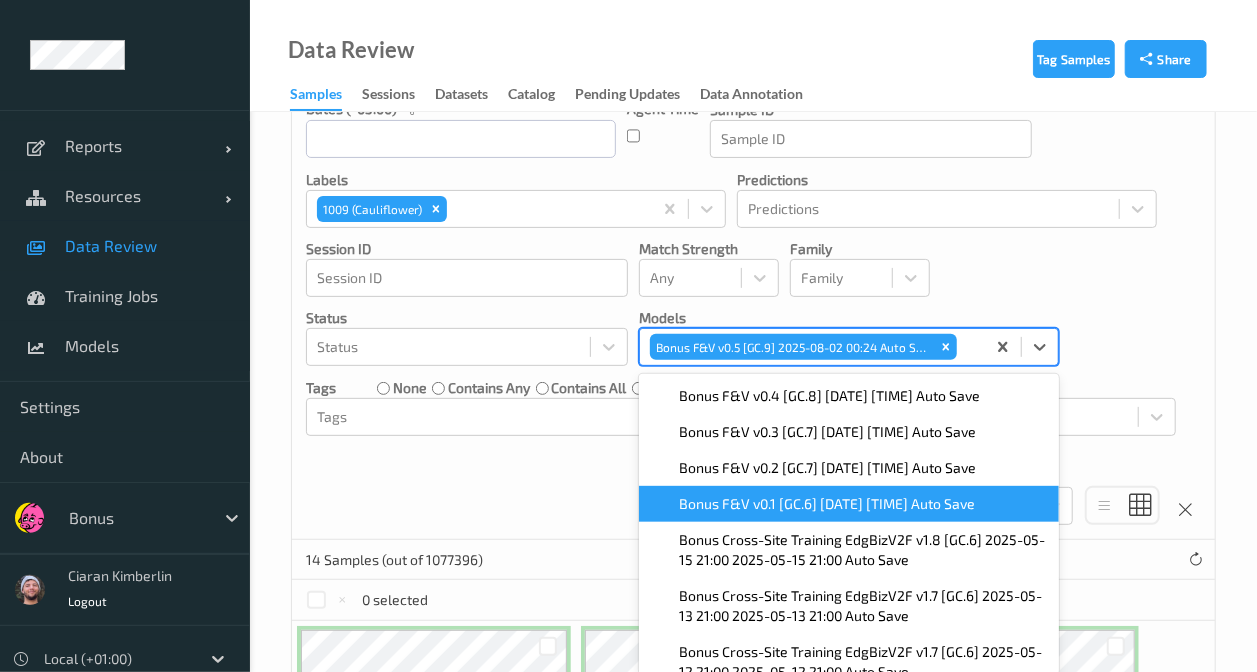 scroll, scrollTop: 200, scrollLeft: 0, axis: vertical 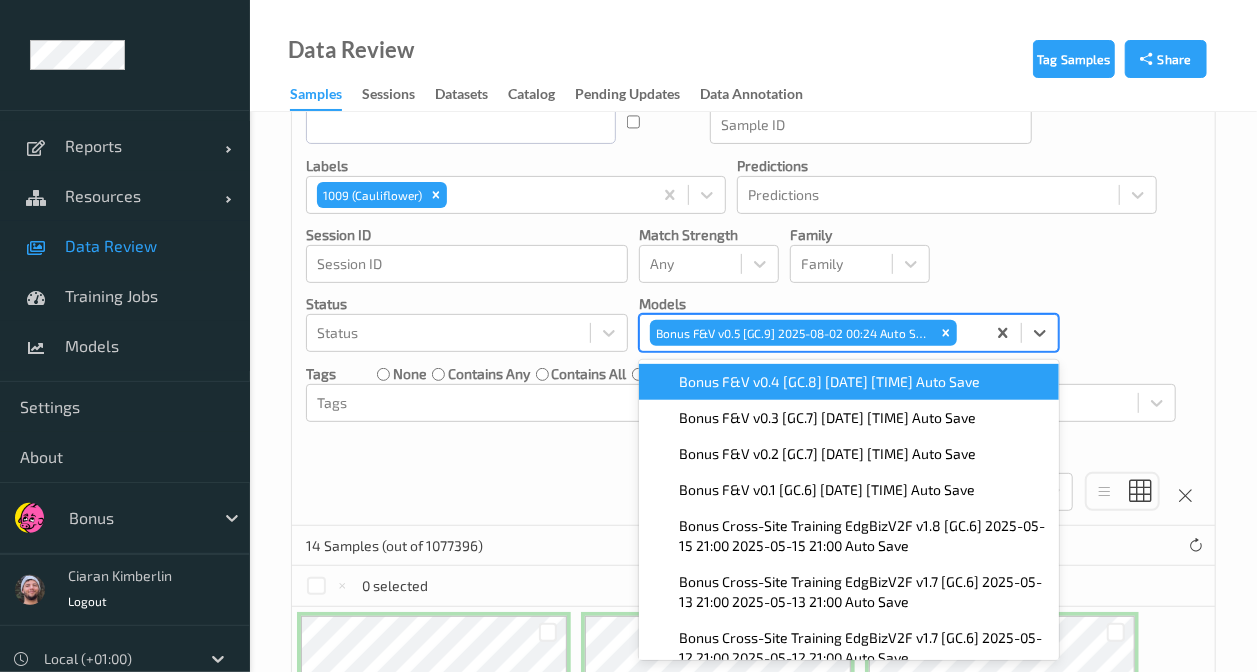 click on "Bonus F&V v0.4 [GC.8] [DATE] [TIME] Auto Save" at bounding box center [829, 382] 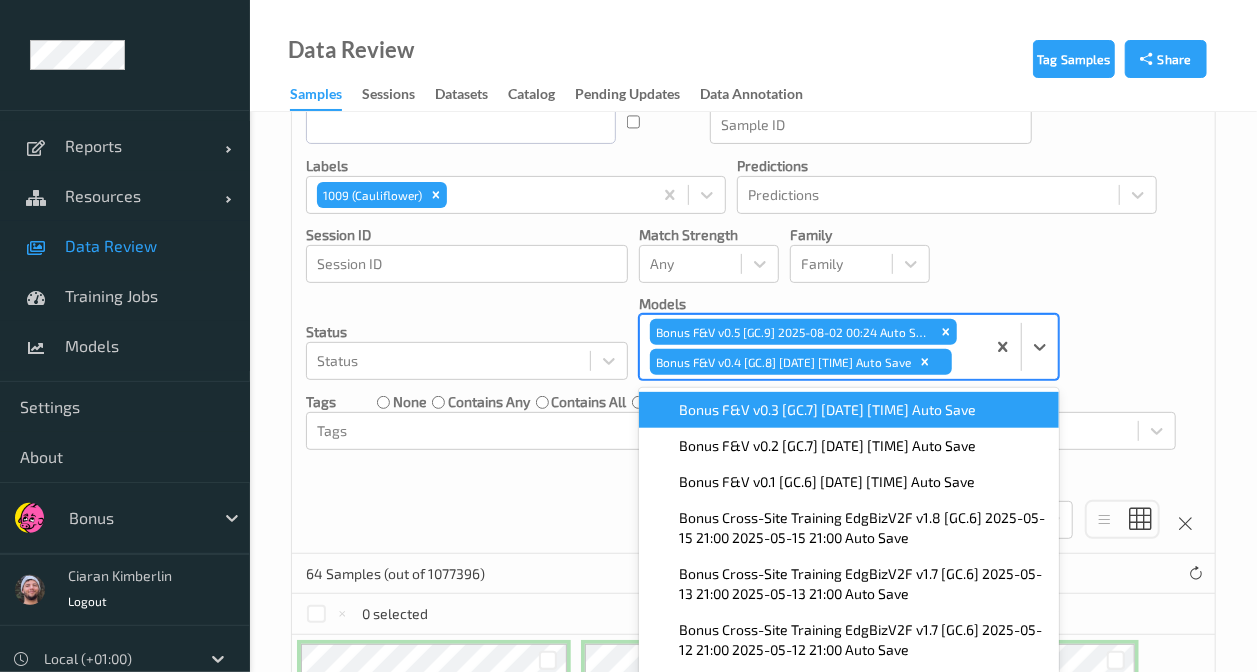 click on "Devices Devices Storage Devices Storage Devices Clusters Clusters Sites Sites dates (-05:00) Agent Time Sample ID Sample ID labels 1009 (Cauliflower) Predictions Predictions Session ID Session ID Match Strength Any Family Family Status Status Models option Bonus F&V v0.4 [GC.8] [DATE] [TIME] Auto Save, selected. option Bonus F&V v0.3 [GC.7] [DATE] [TIME] Auto Save focused, 1 of 376. 376 results available. Use Up and Down to choose options, press Enter to select the currently focused option, press Escape to exit the menu, press Tab to select the option and exit the menu. Bonus F&V v0.5 [DATE] [TIME] Auto Save Bonus F&V v0.4 [DATE] [TIME] Auto Save    Bonus F&V v0.3 [DATE] [TIME] Auto Save    Bonus F&V v0.2 [DATE] [TIME] Auto Save    Bonus F&V v0.1 [DATE] [TIME] Auto Save    Bonus Cross-Site Training EdgBizV2F v1.8 [GC.6] [DATE] [TIME] [DATE] [TIME] Auto Save" at bounding box center (753, 243) 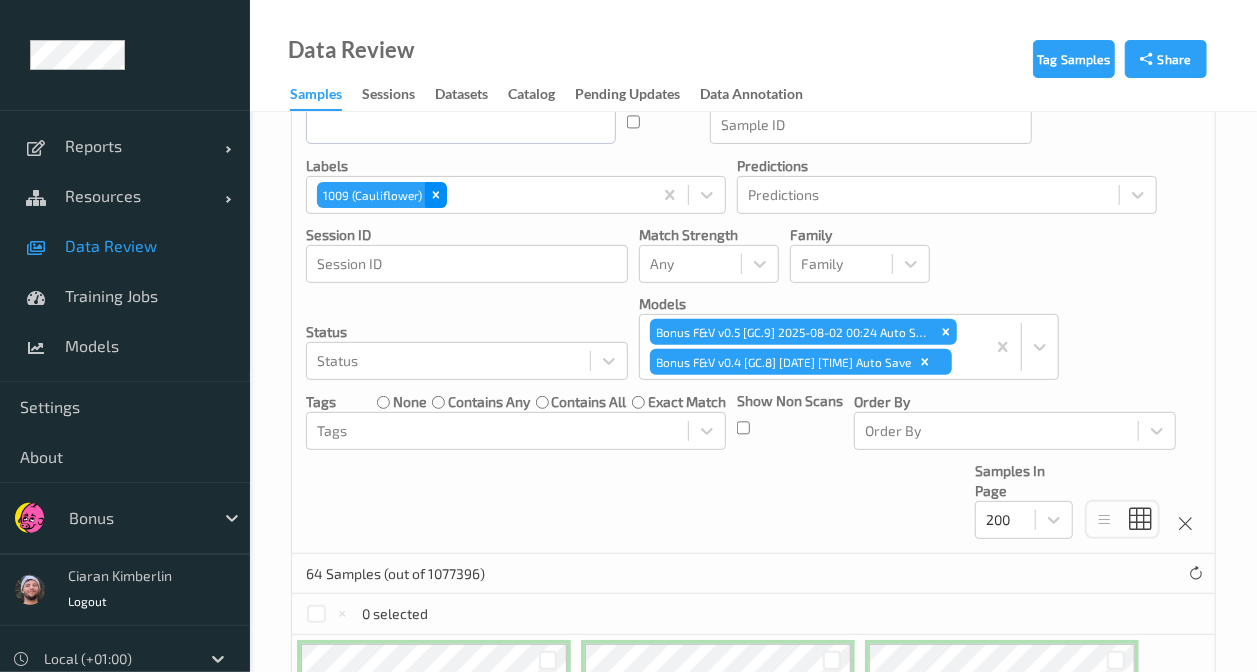 click 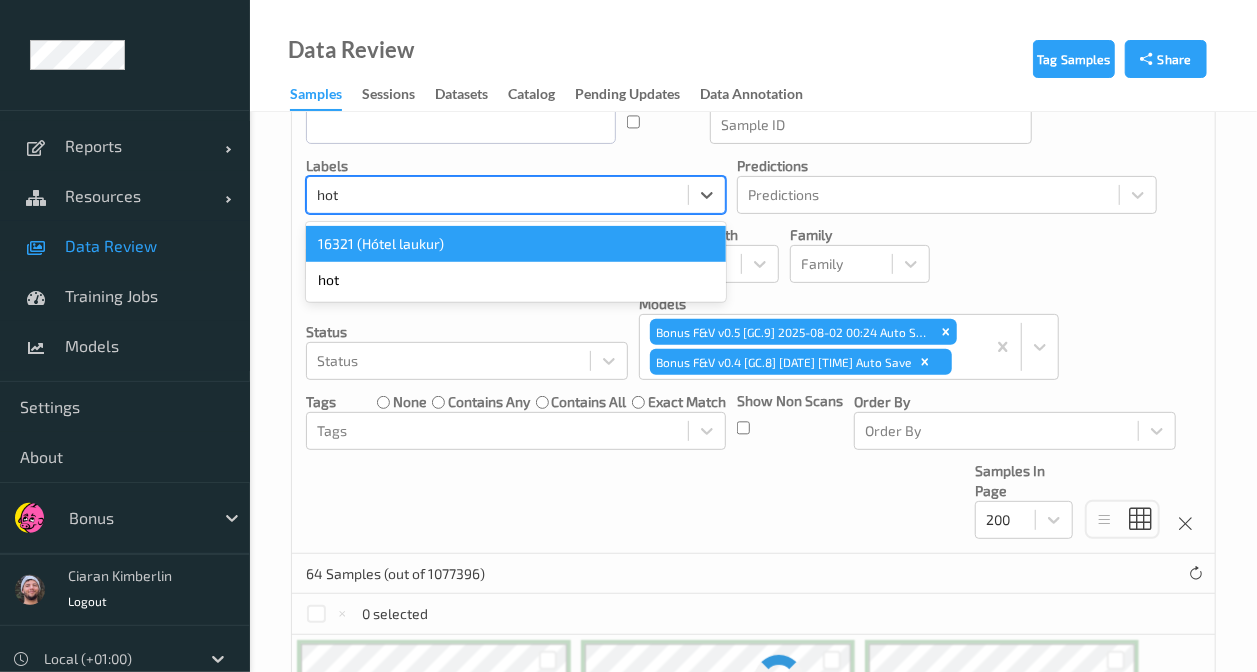 type on "hote" 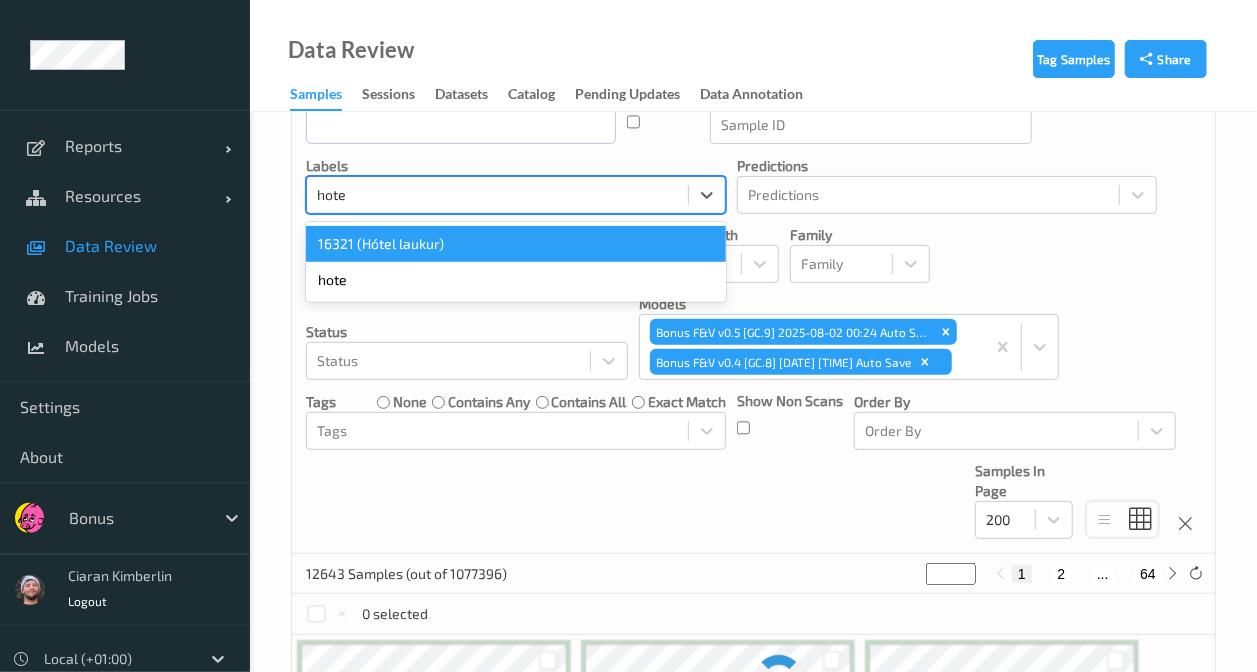 click on "16321 (Hótel laukur)" at bounding box center (516, 244) 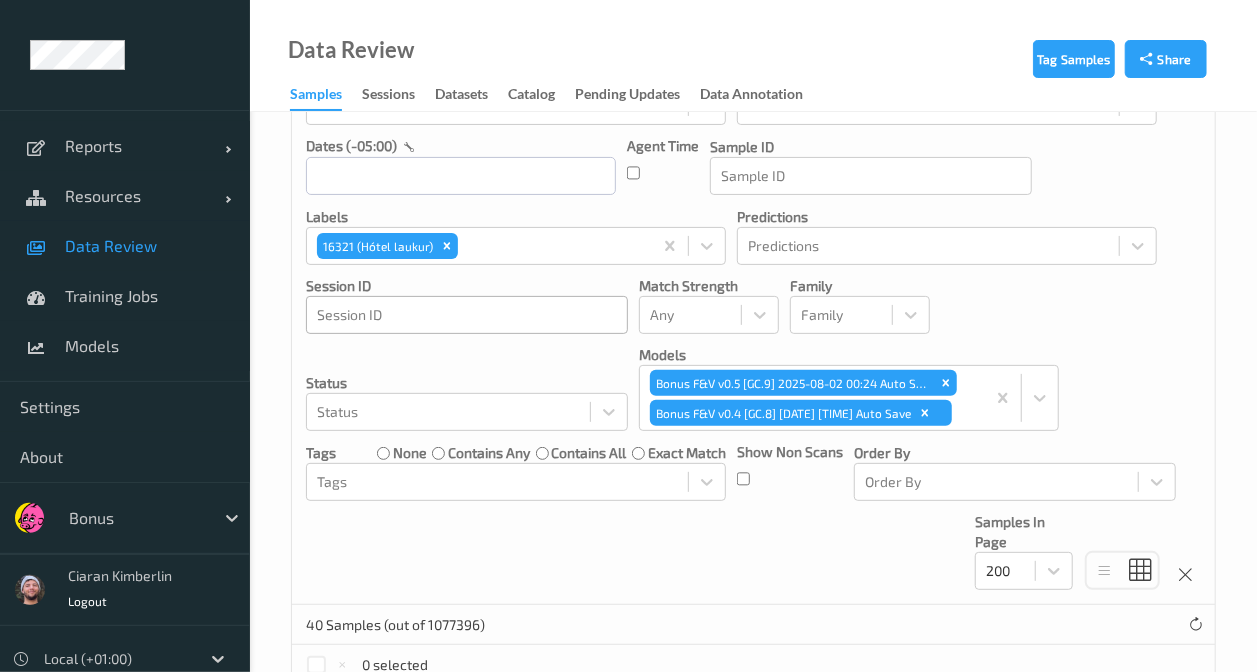 scroll, scrollTop: 0, scrollLeft: 0, axis: both 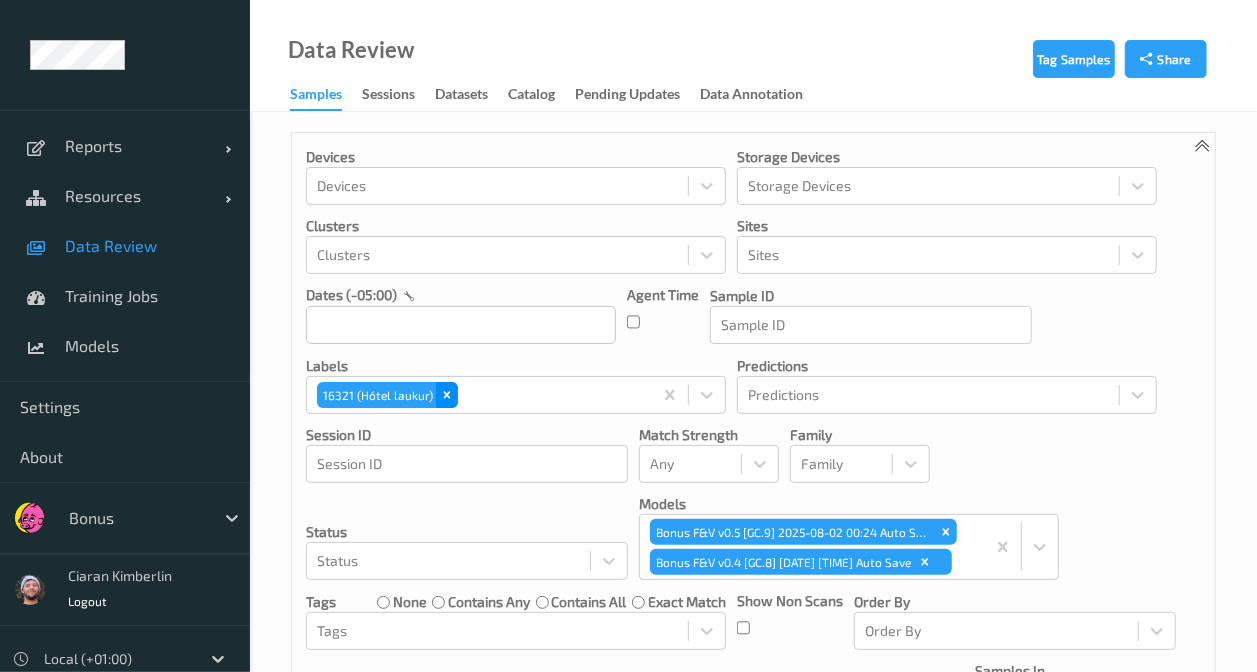 click 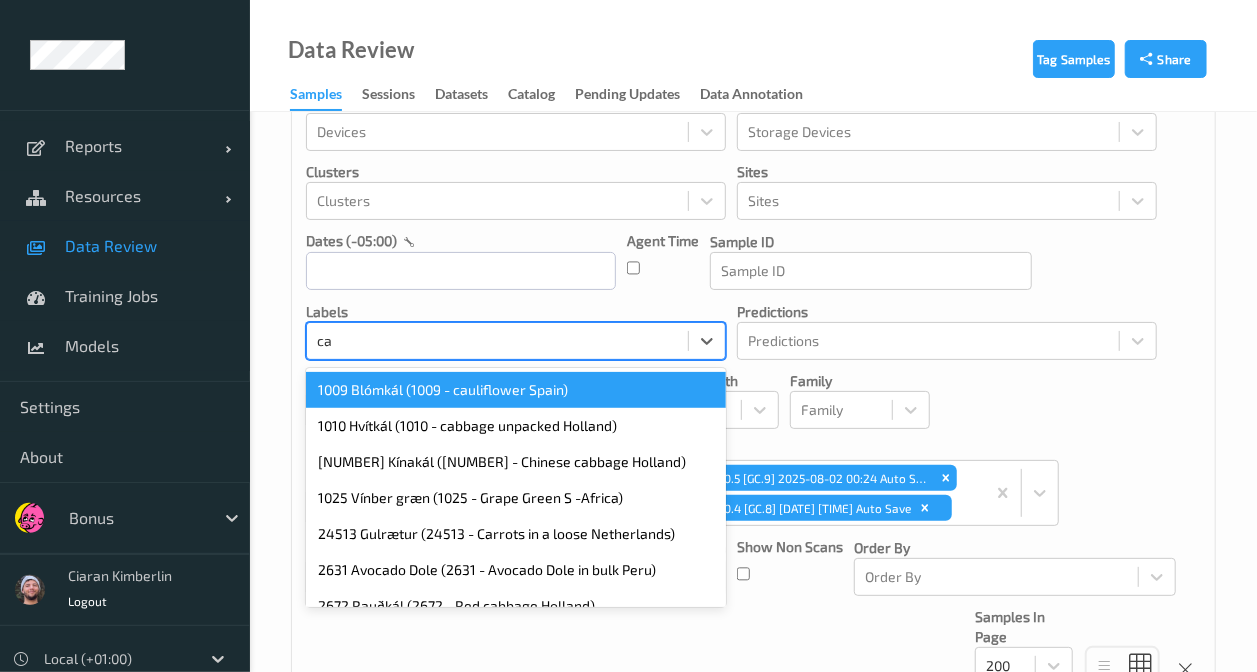 scroll, scrollTop: 60, scrollLeft: 0, axis: vertical 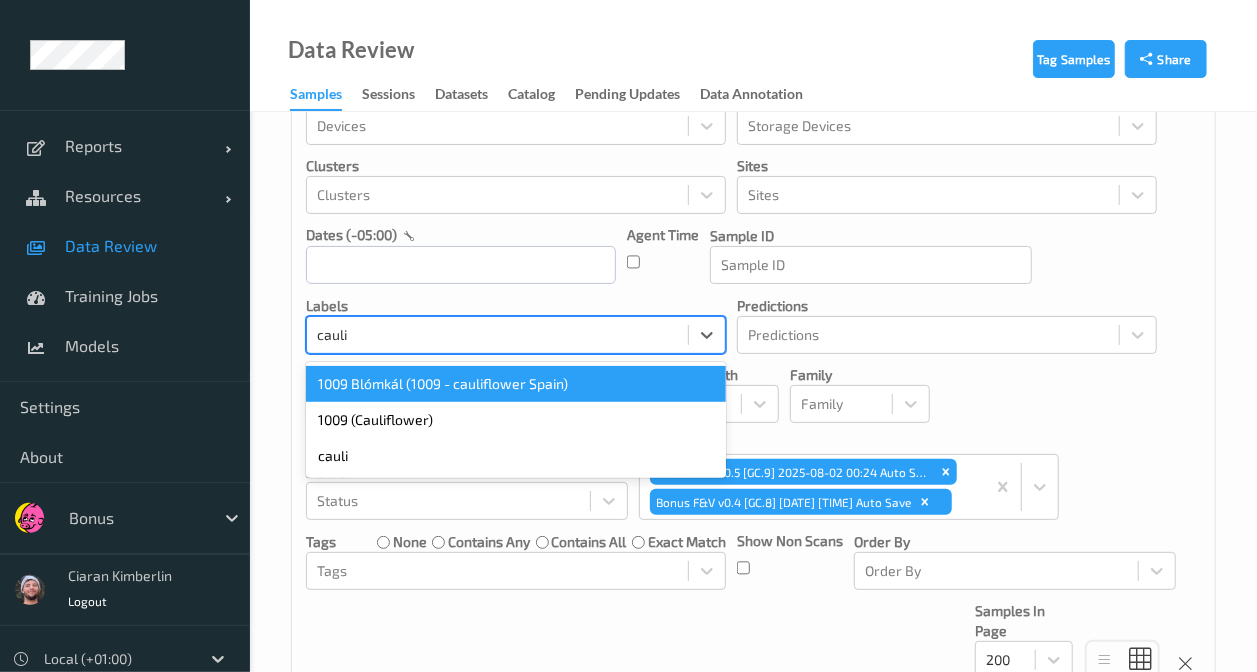 type on "caulif" 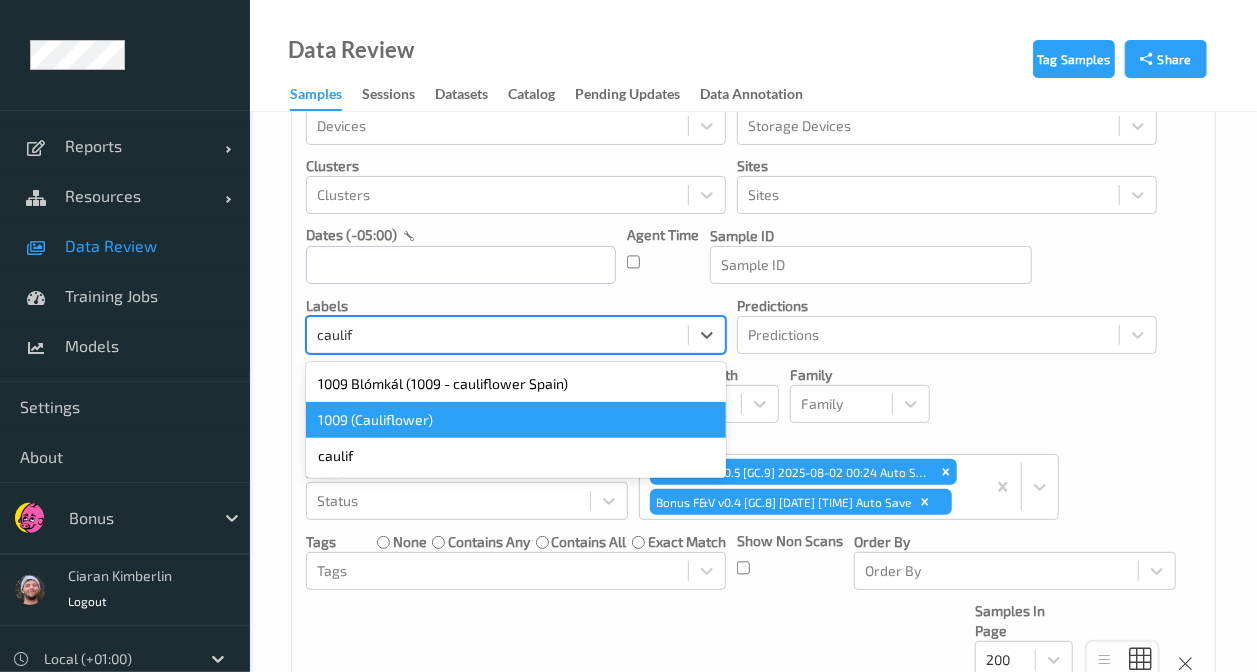 click on "1009 (Cauliflower)" at bounding box center [516, 420] 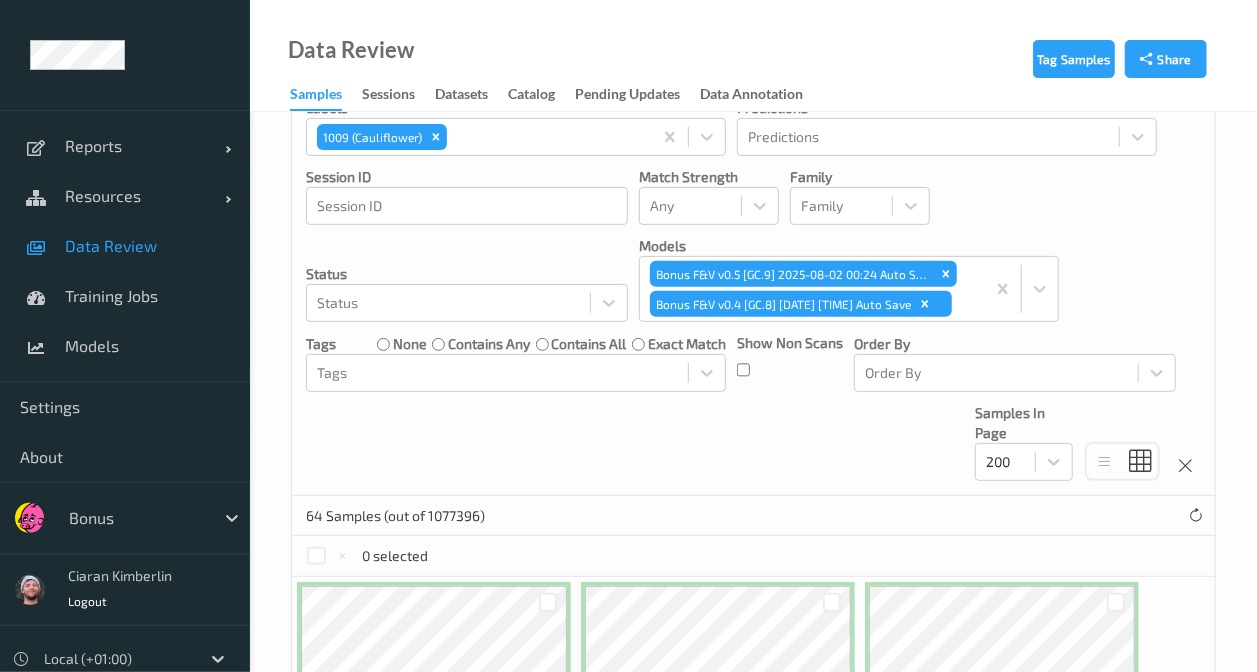 scroll, scrollTop: 0, scrollLeft: 0, axis: both 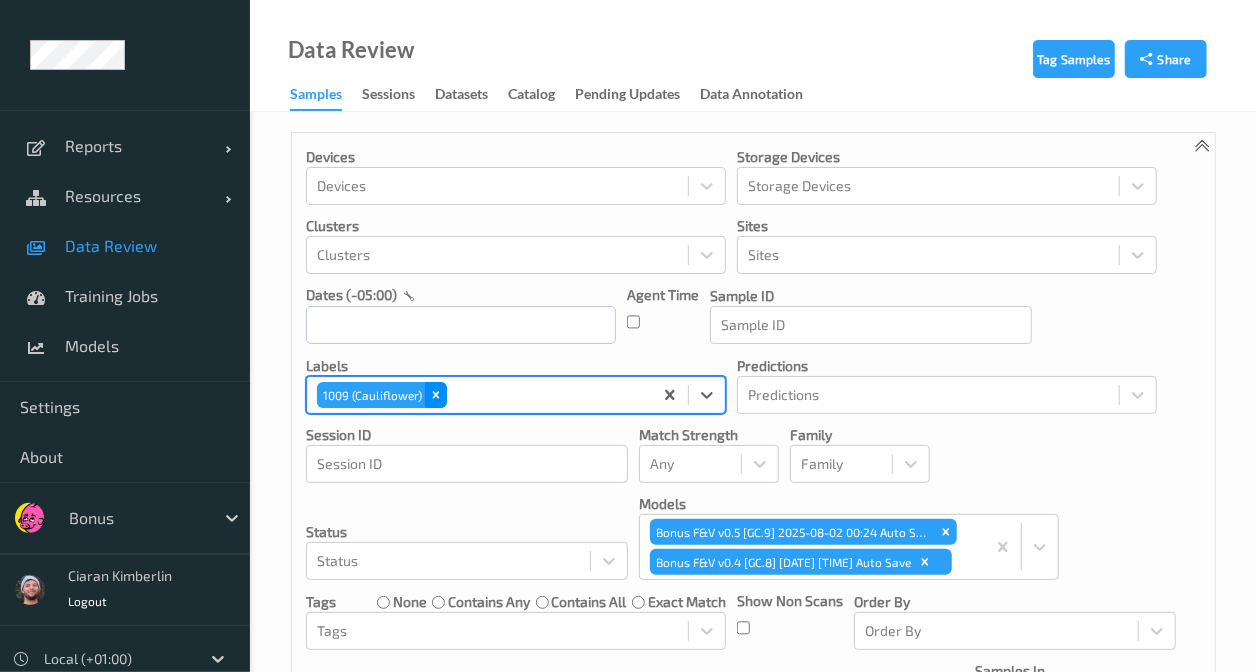 click 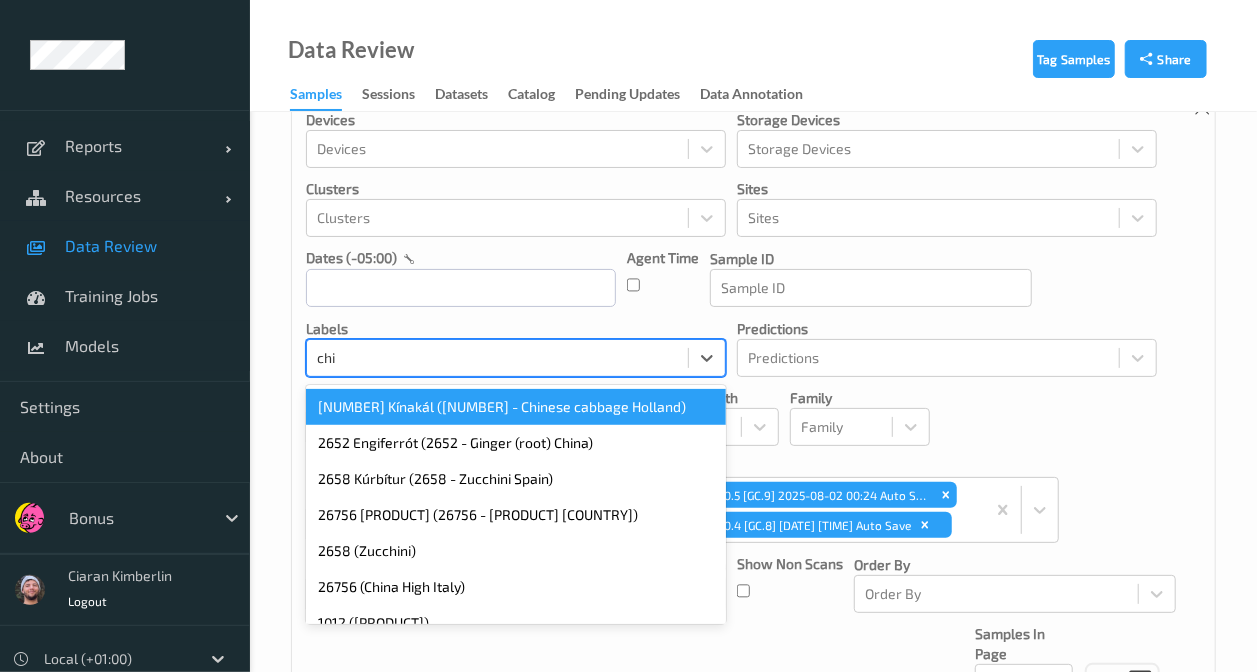 scroll, scrollTop: 60, scrollLeft: 0, axis: vertical 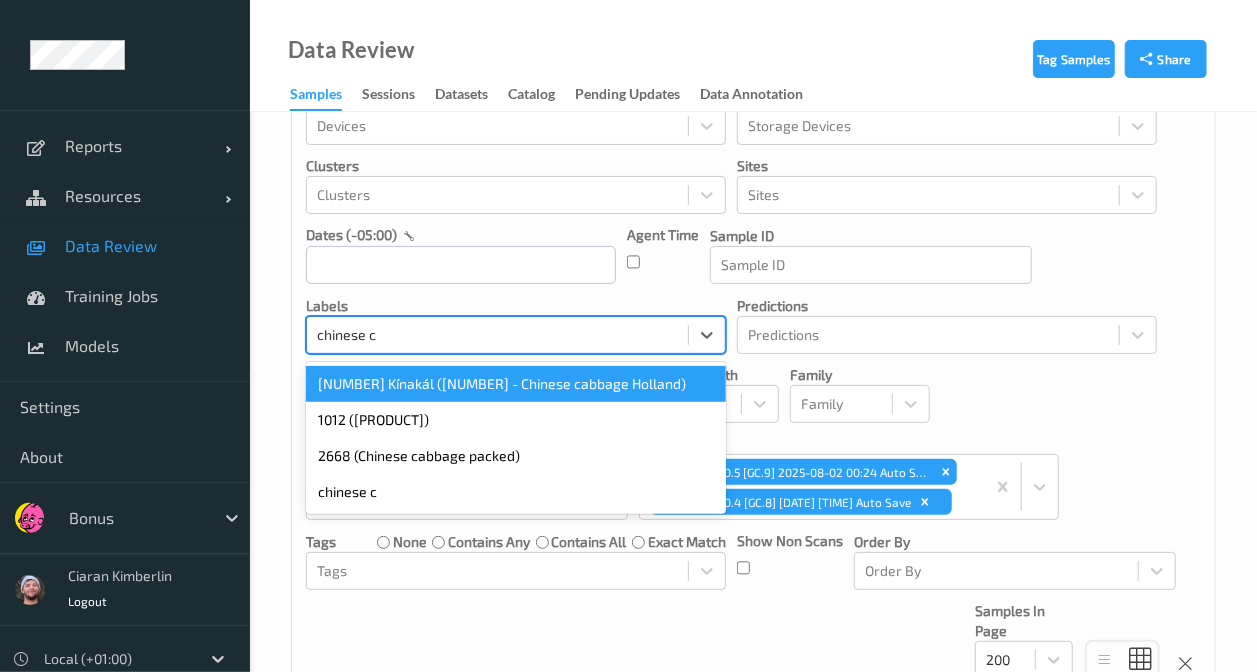 type on "chinese ca" 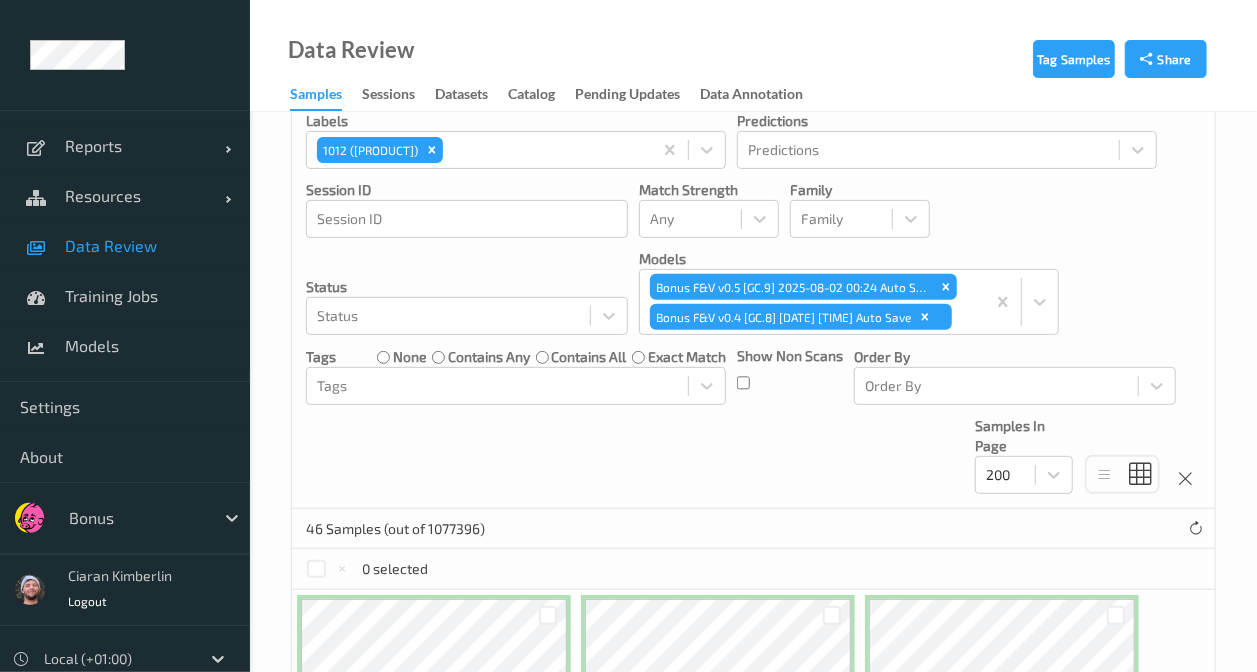 scroll, scrollTop: 0, scrollLeft: 0, axis: both 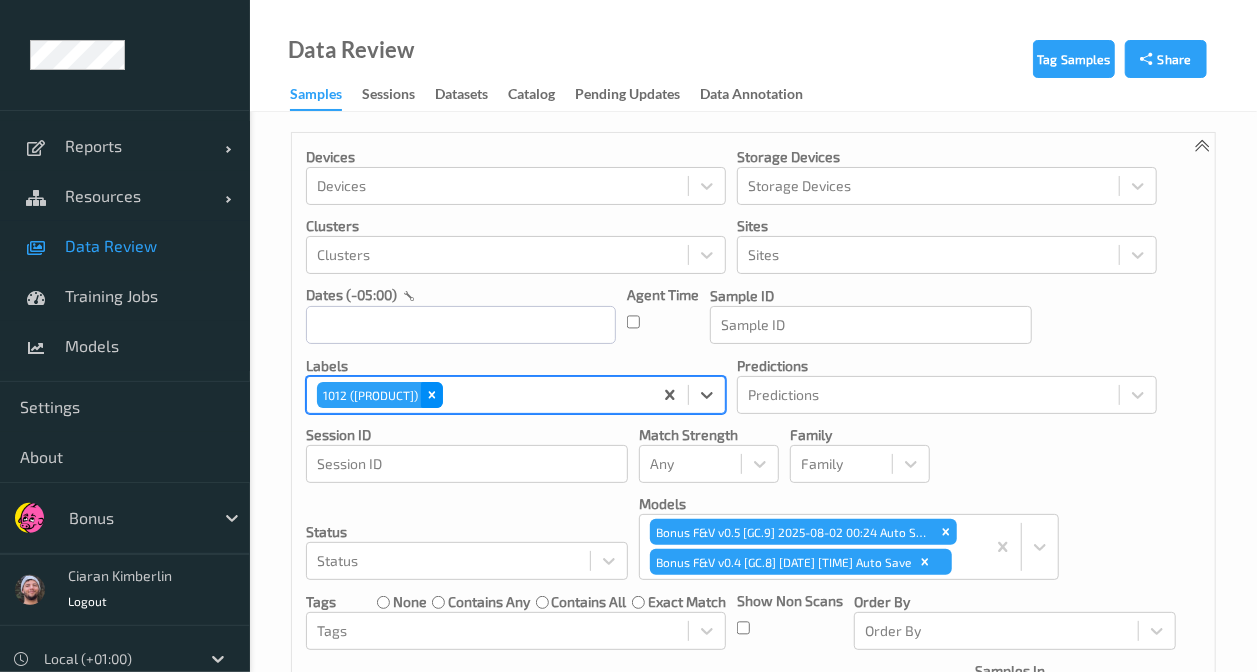 click at bounding box center [432, 395] 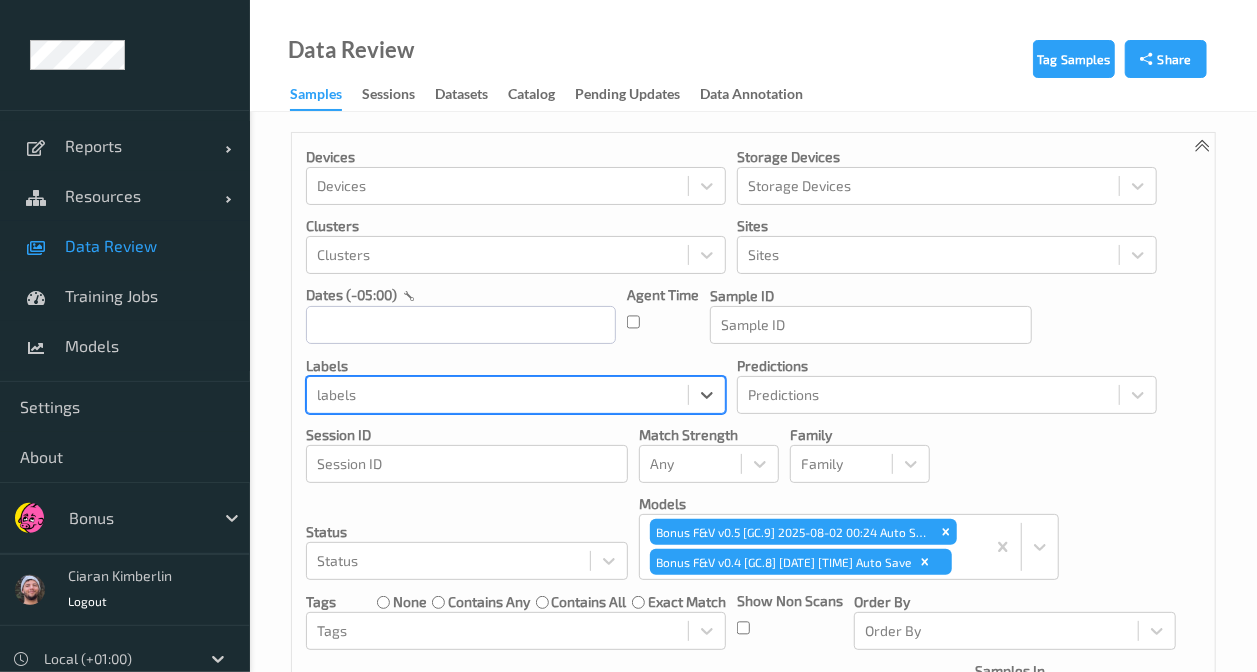 type on "e" 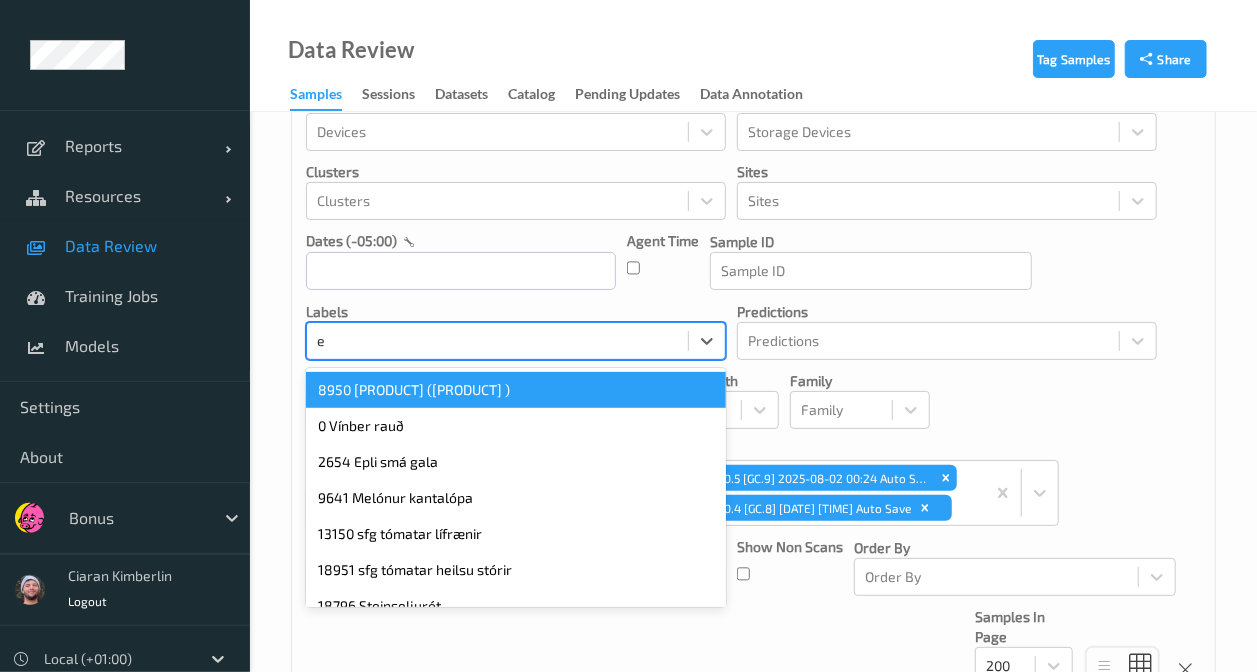 scroll, scrollTop: 60, scrollLeft: 0, axis: vertical 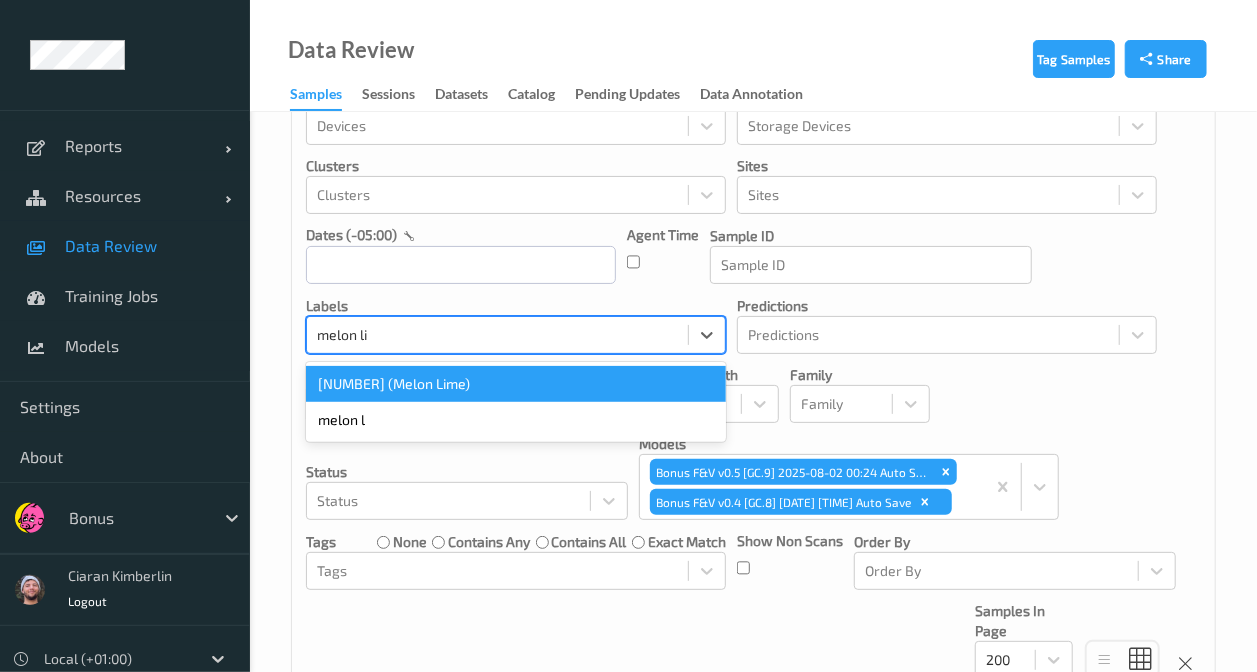 type on "melon lime" 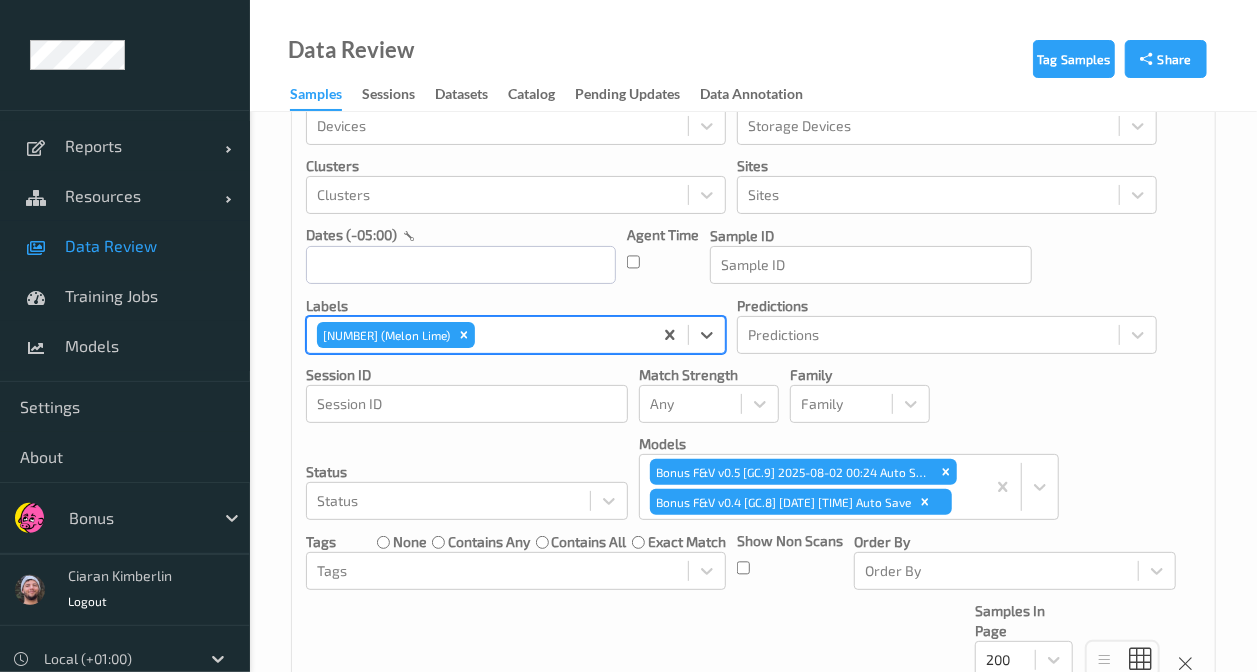 click on "Devices Devices Storage Devices Storage Devices Clusters Clusters Sites Sites dates (-05:00) Agent Time Sample ID Sample ID labels option 42112 ([PRODUCT]), selected.   Select is focused ,type to refine list, press Down to open the menu,  press left to focus selected values 42112 ([PRODUCT]) Predictions Predictions Session ID Session ID Match Strength Any Family Family Status Status Models Bonus F&V v0.5 [GC.9] [DATE] [TIME] Auto Save Bonus F&V v0.4 [GC.8] [DATE] [TIME] Auto Save Tags none contains any contains all exact match Tags Show Non Scans Order By Order By Samples In Page 200" at bounding box center (753, 383) 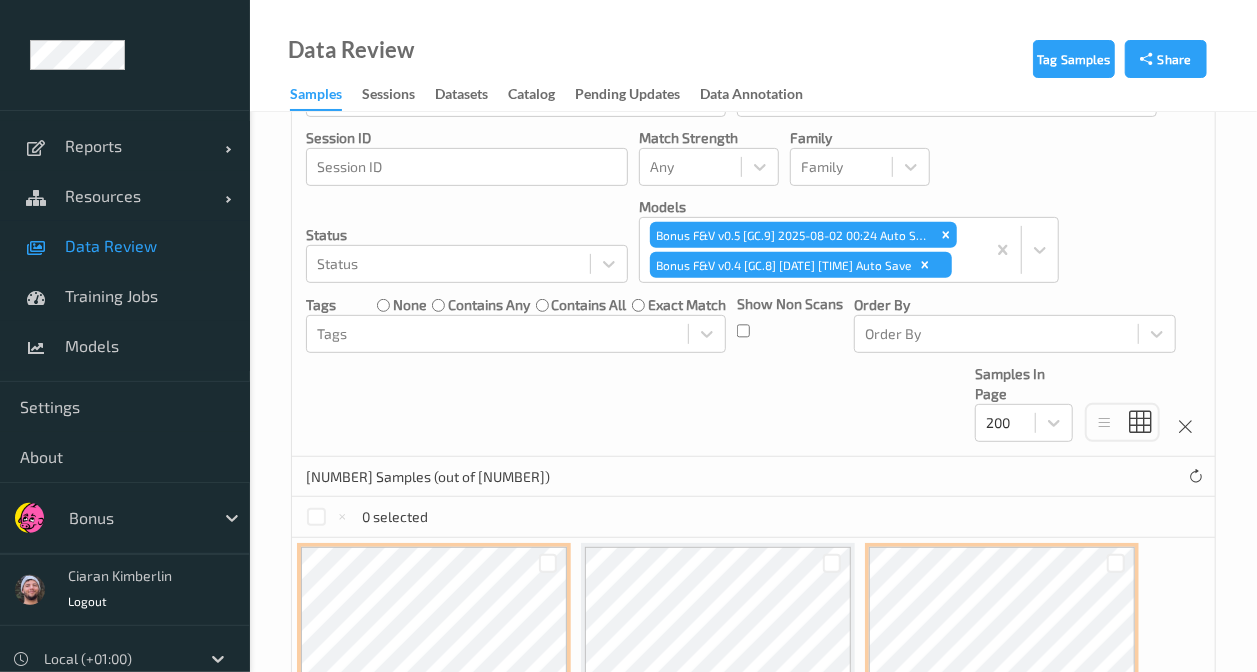 scroll, scrollTop: 56, scrollLeft: 0, axis: vertical 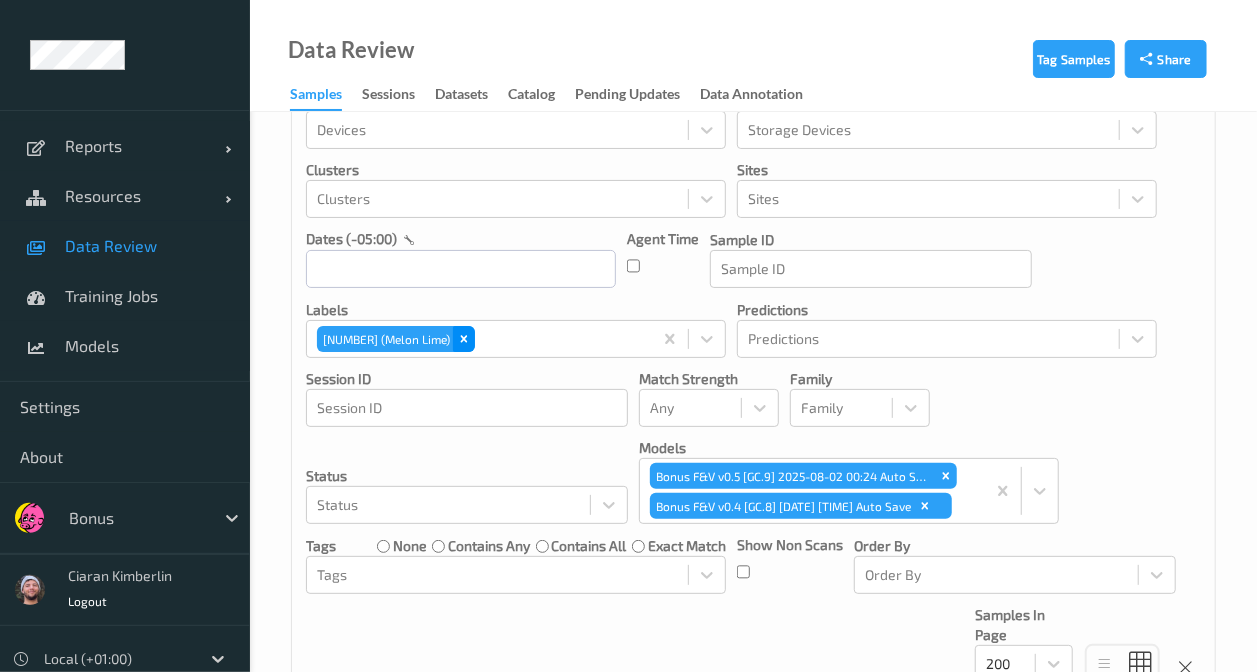 click 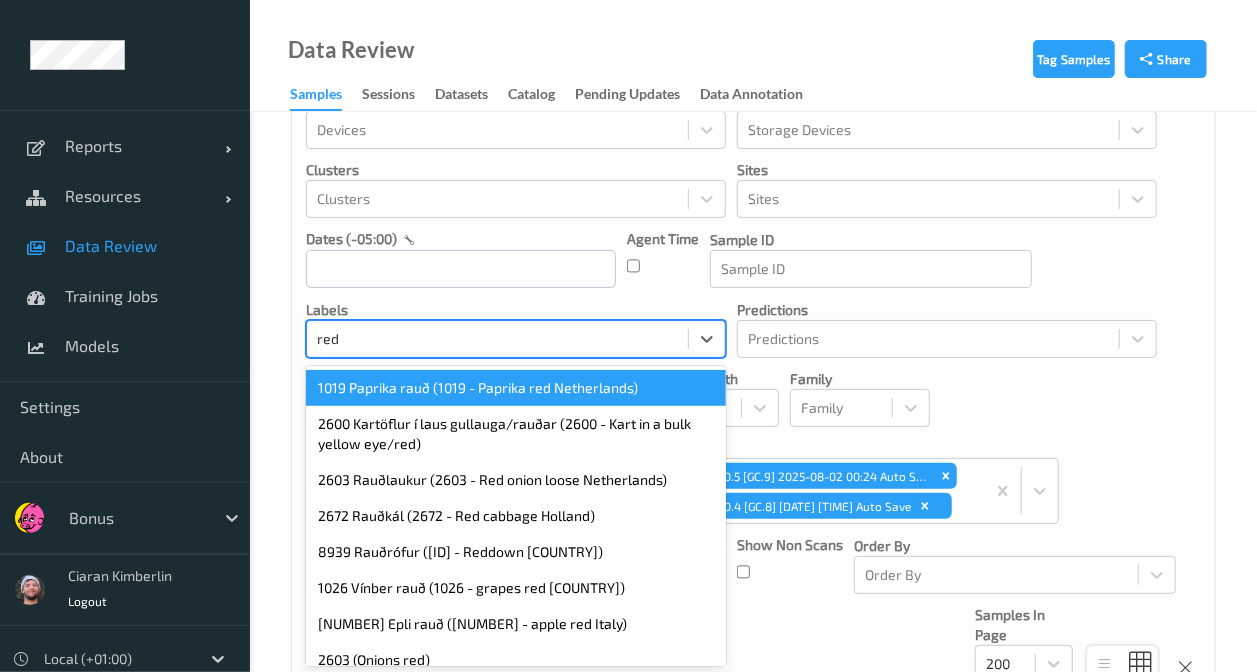 type on "redd" 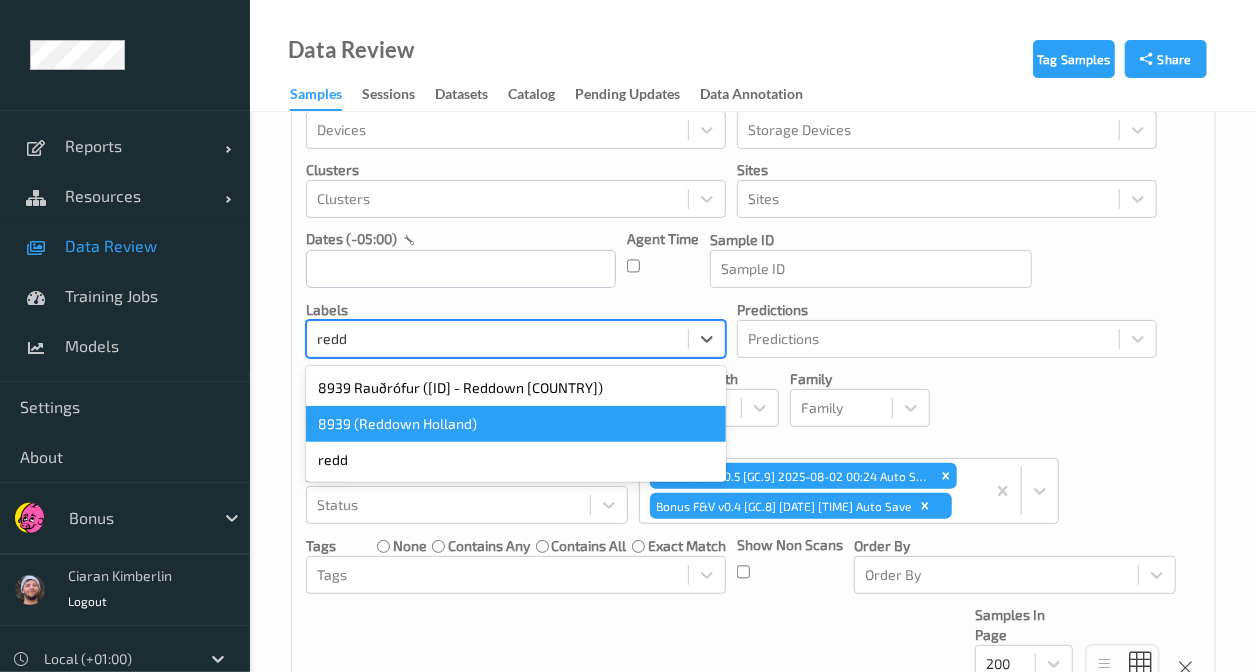 click on "8939 (Reddown Holland)" at bounding box center [516, 424] 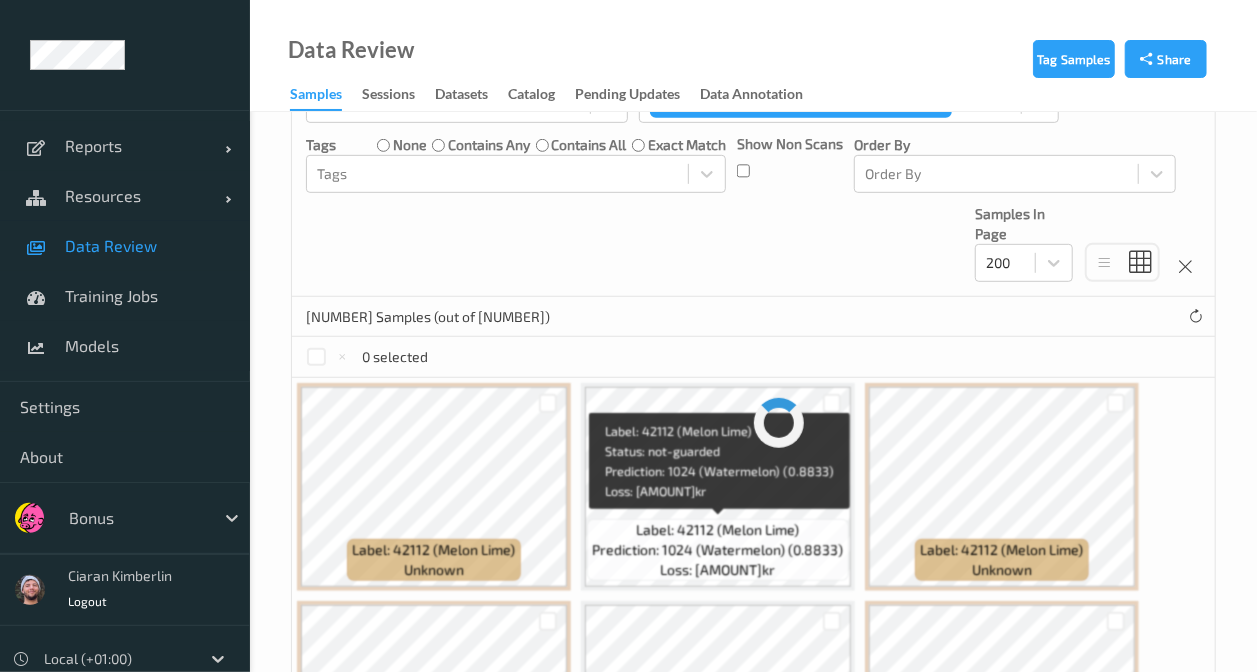 scroll, scrollTop: 456, scrollLeft: 0, axis: vertical 